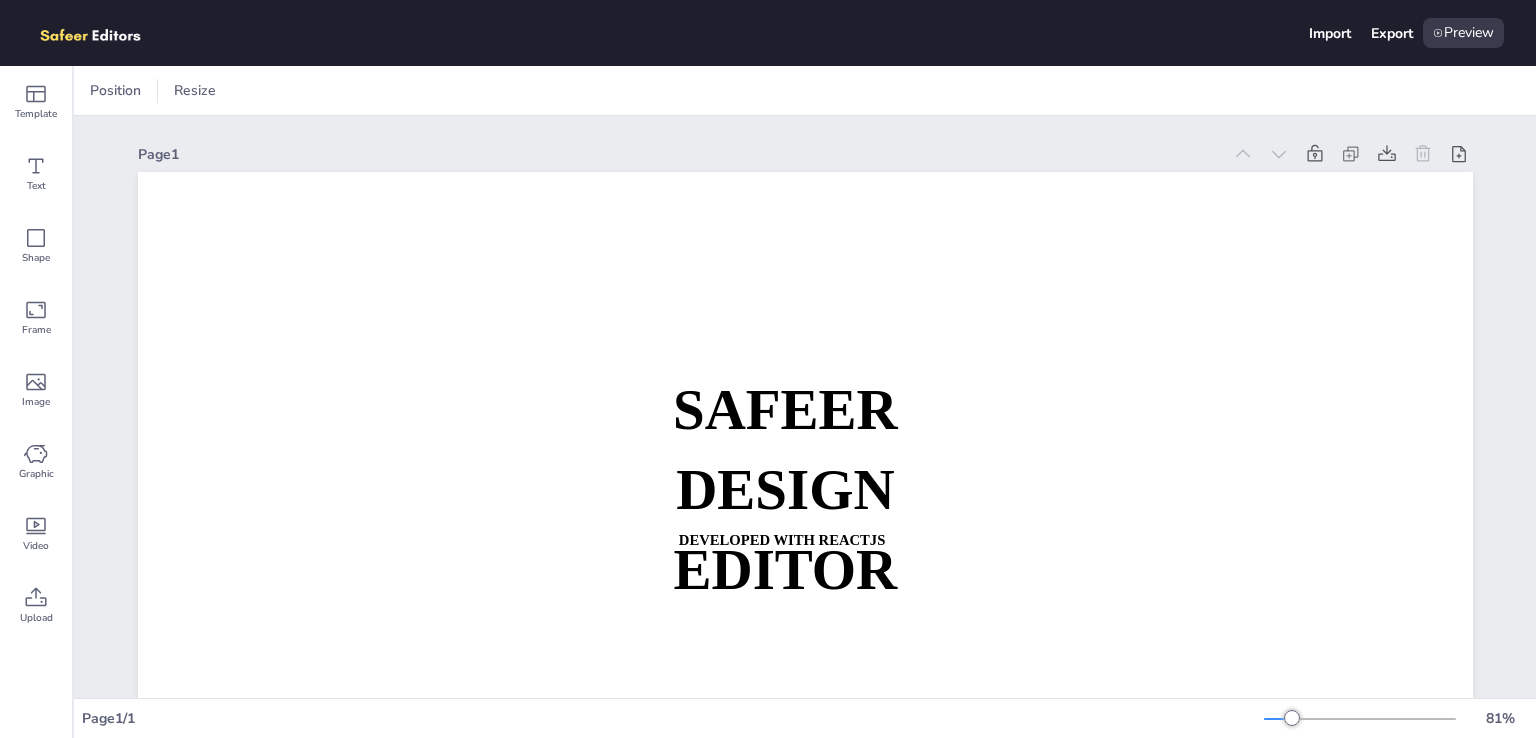 scroll, scrollTop: 0, scrollLeft: 0, axis: both 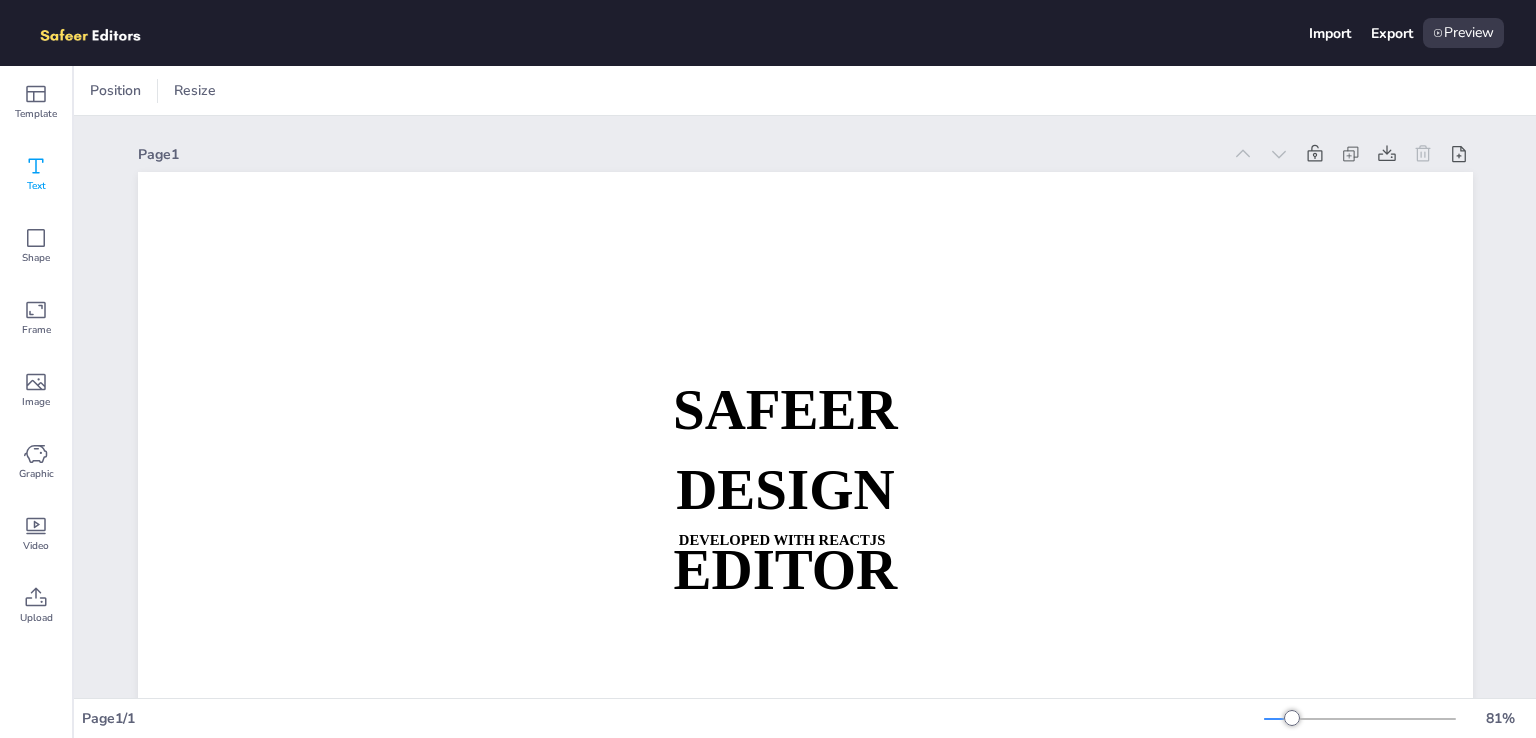 click on "Text" at bounding box center (36, 174) 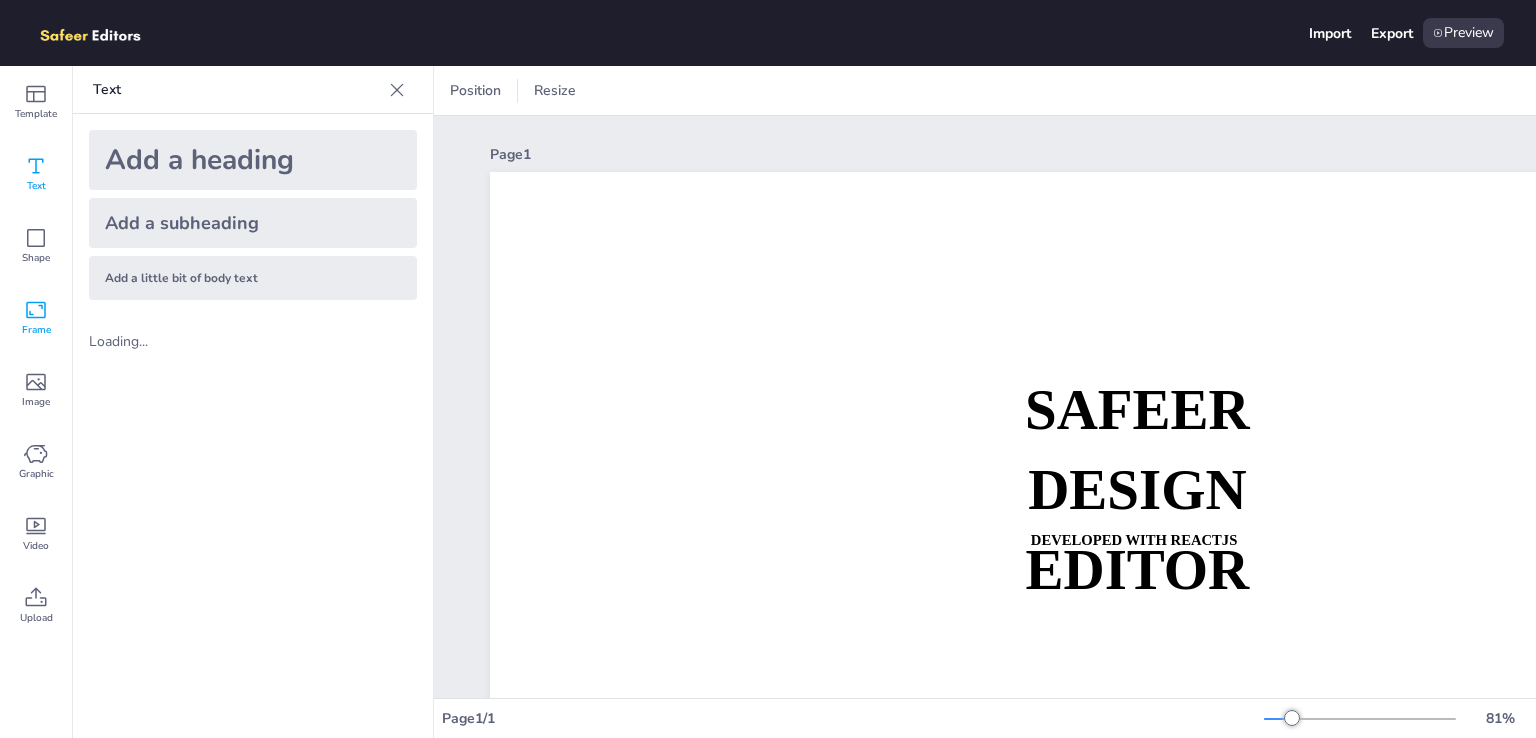 click 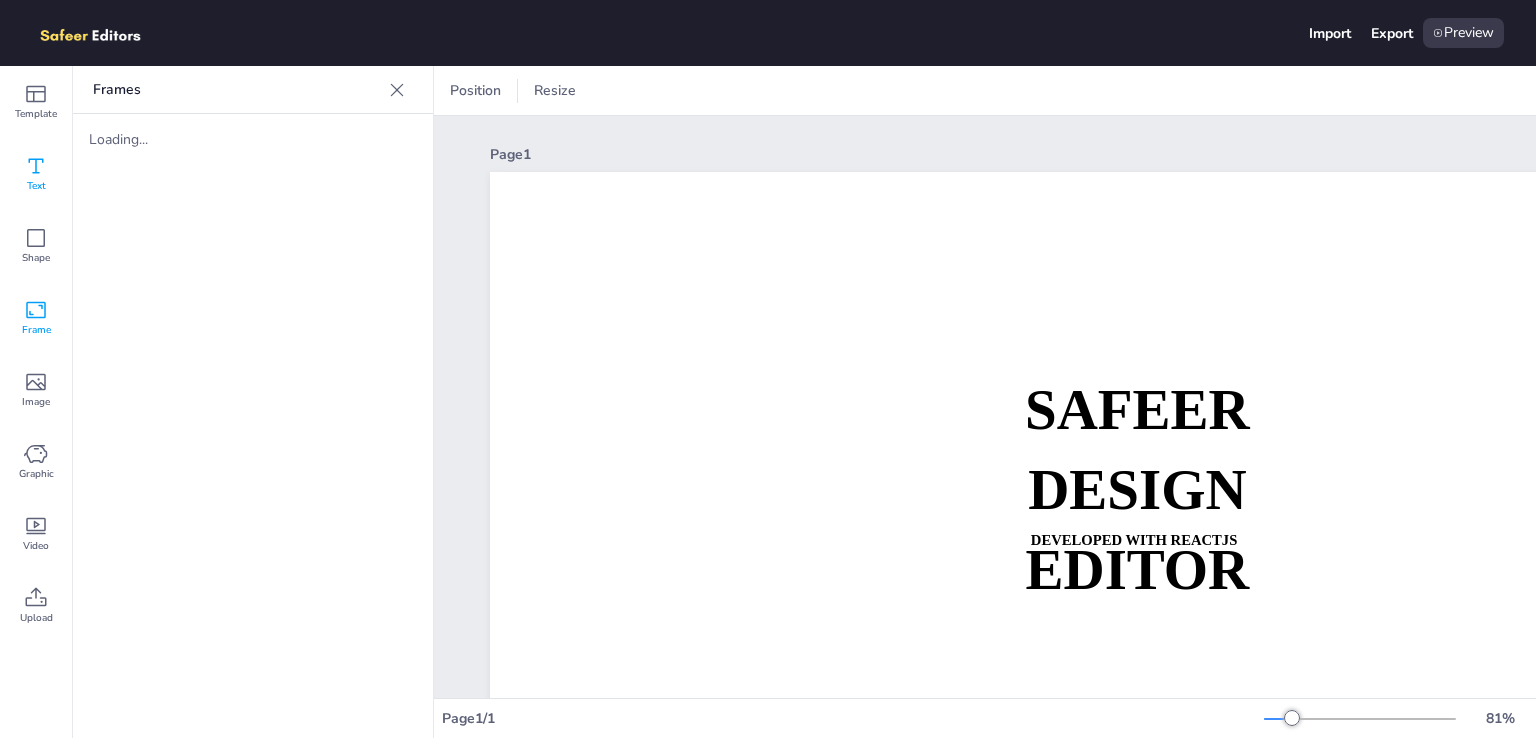 click on "Text" at bounding box center [36, 174] 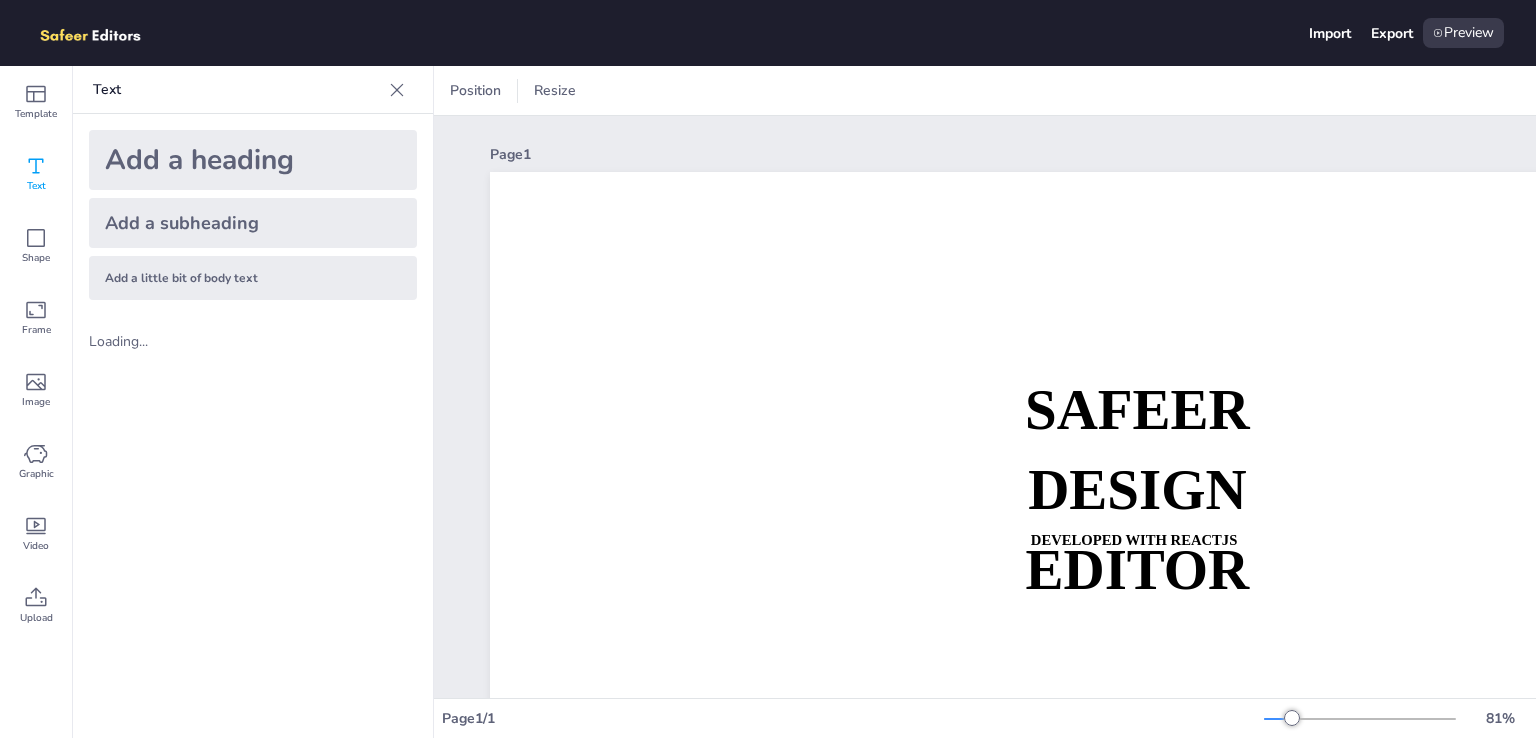 click on "Add a subheading" at bounding box center [253, 223] 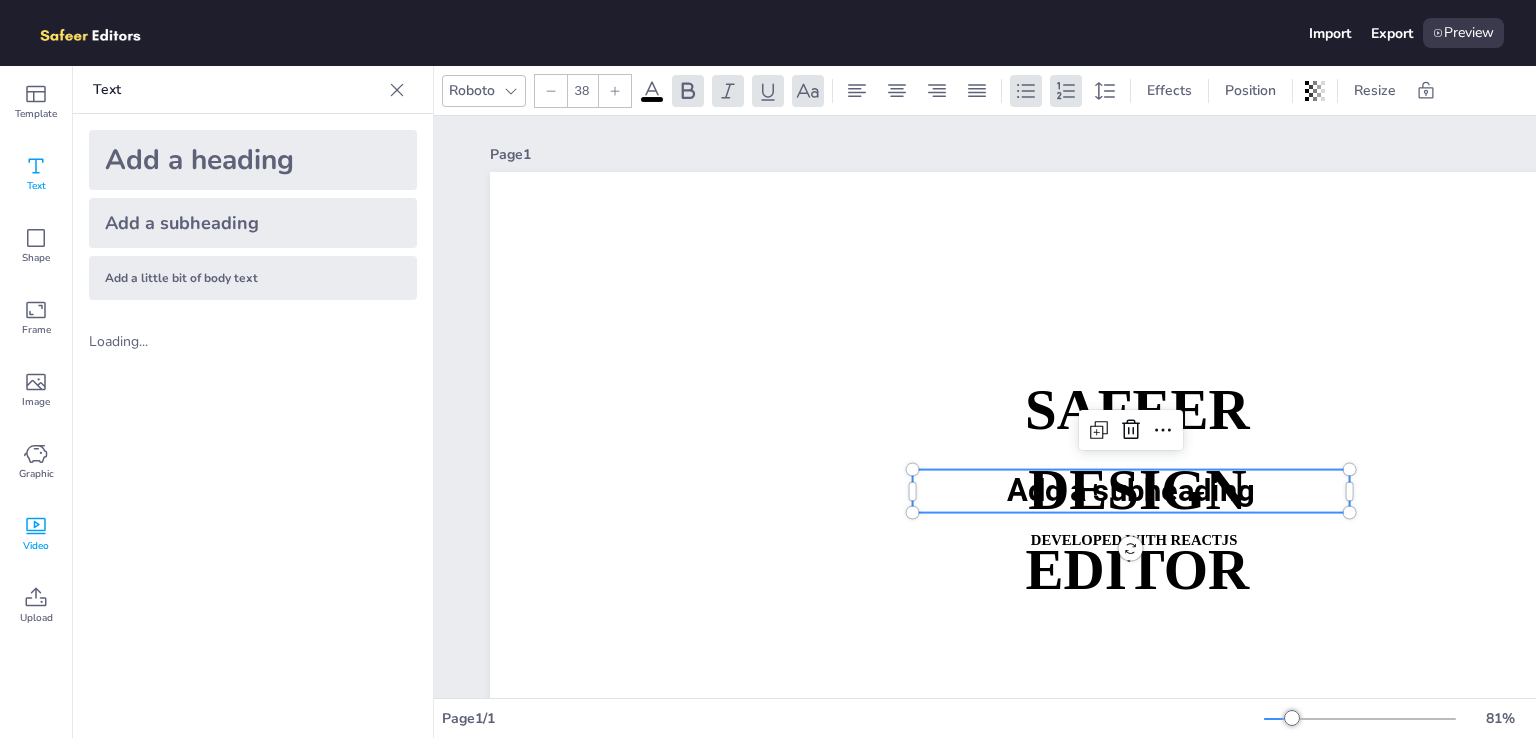 click 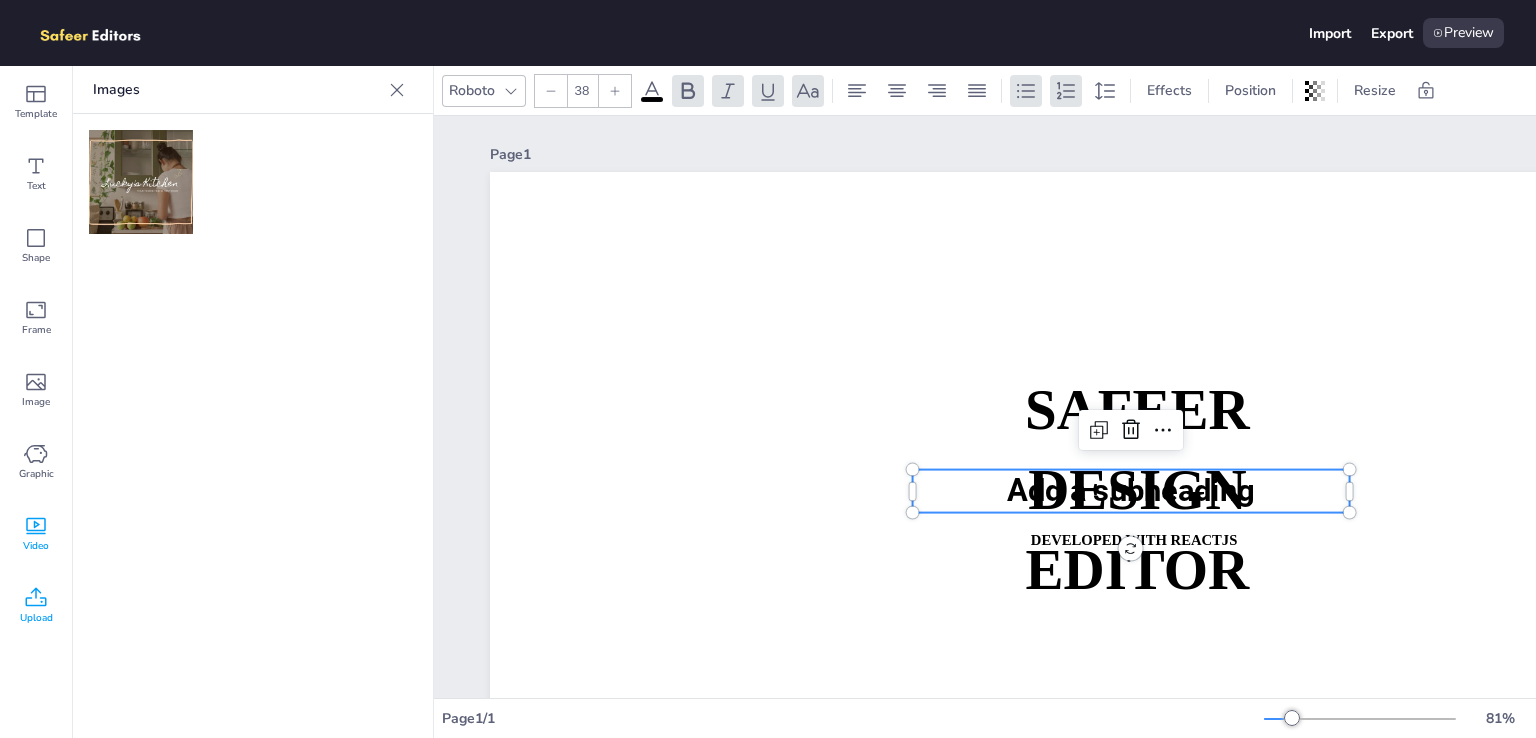 click 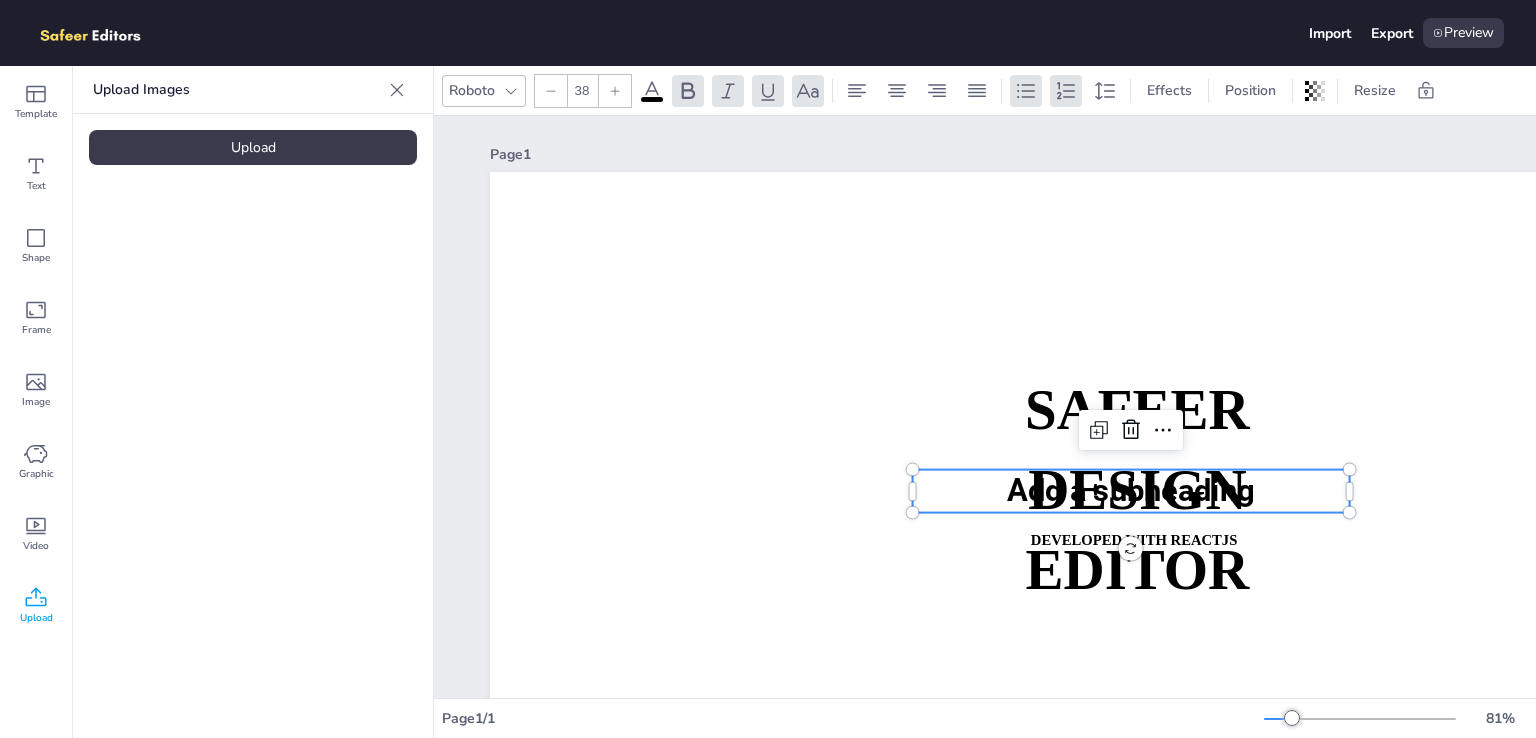 click on "Upload" at bounding box center (253, 147) 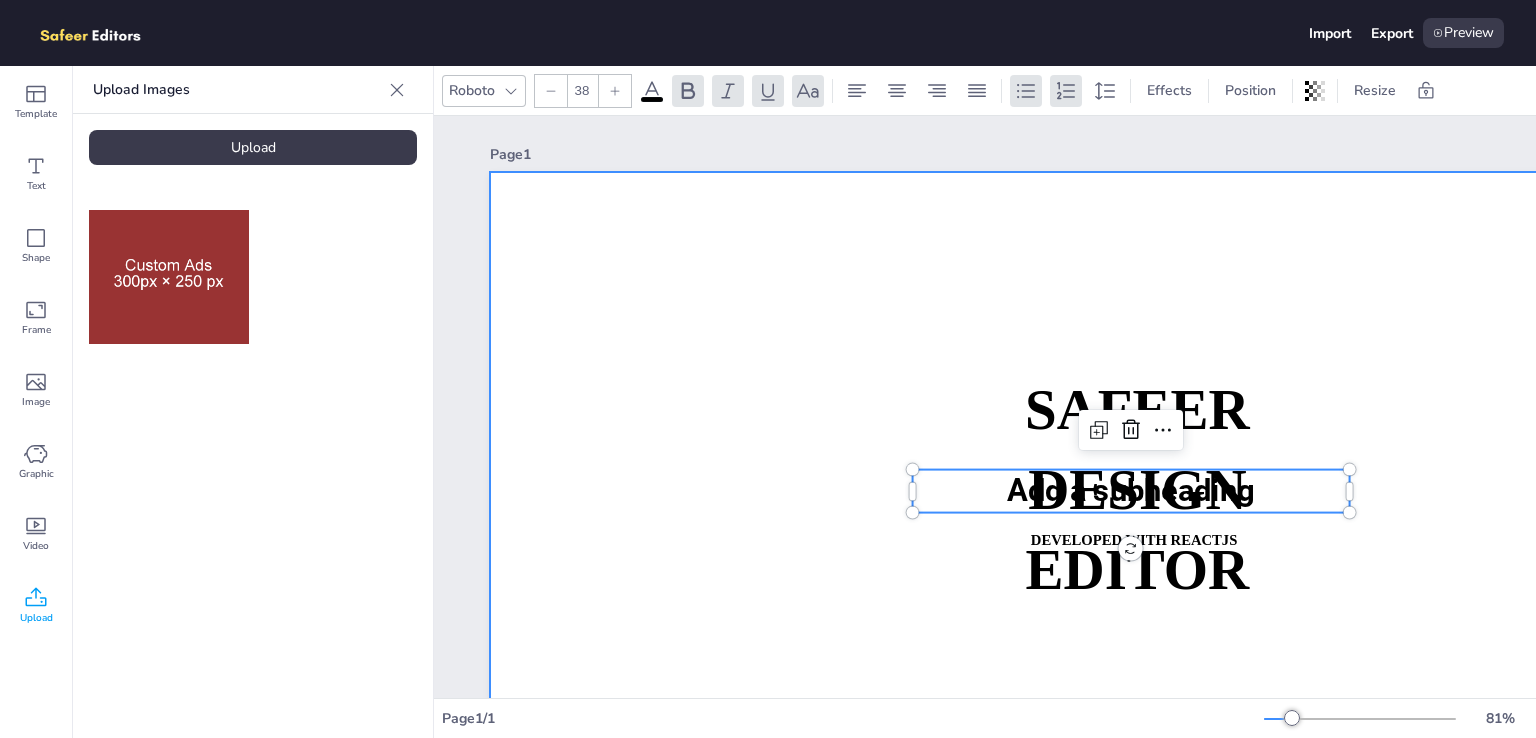 drag, startPoint x: 160, startPoint y: 290, endPoint x: 547, endPoint y: 312, distance: 387.62482 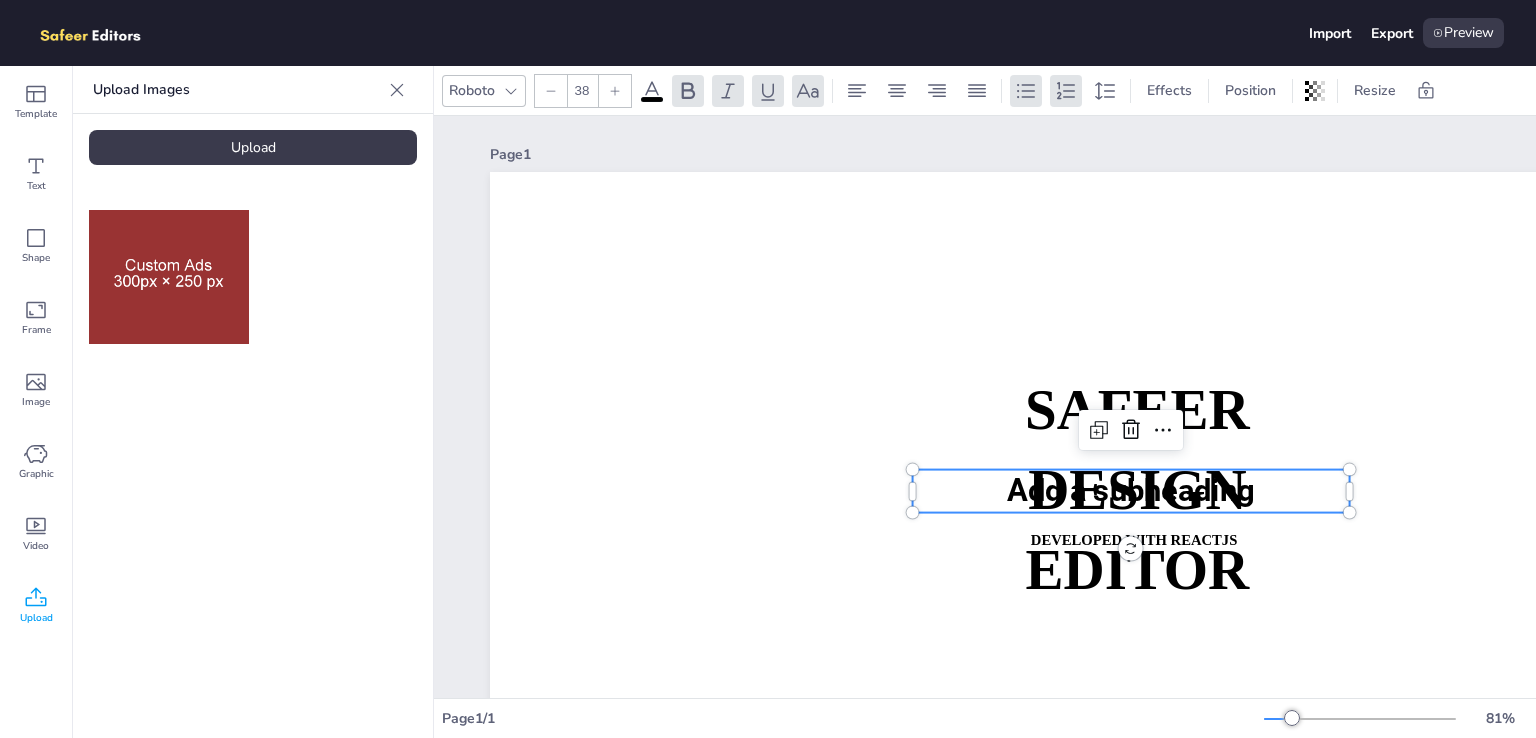 click at bounding box center (169, 276) 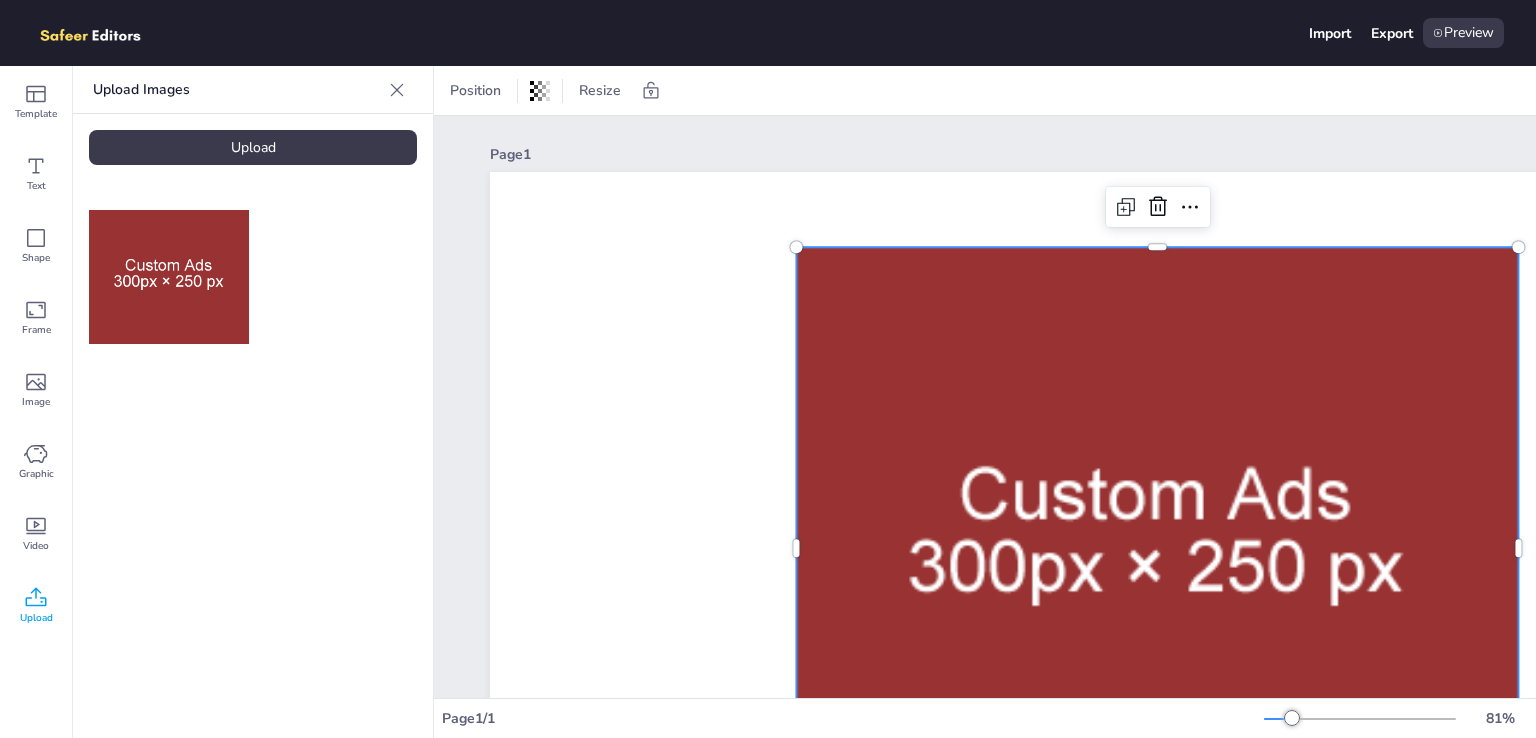 click at bounding box center [169, 276] 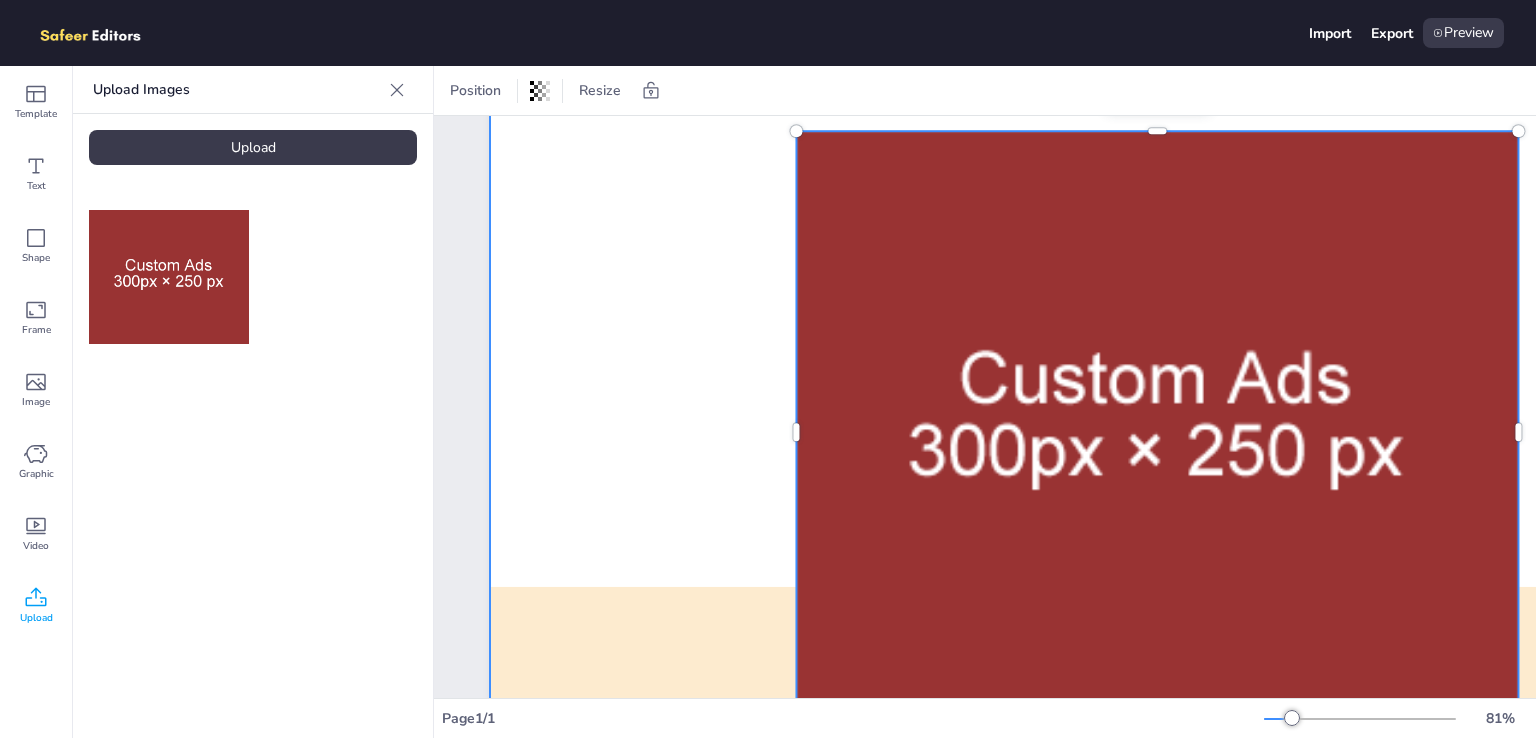 scroll, scrollTop: 100, scrollLeft: 0, axis: vertical 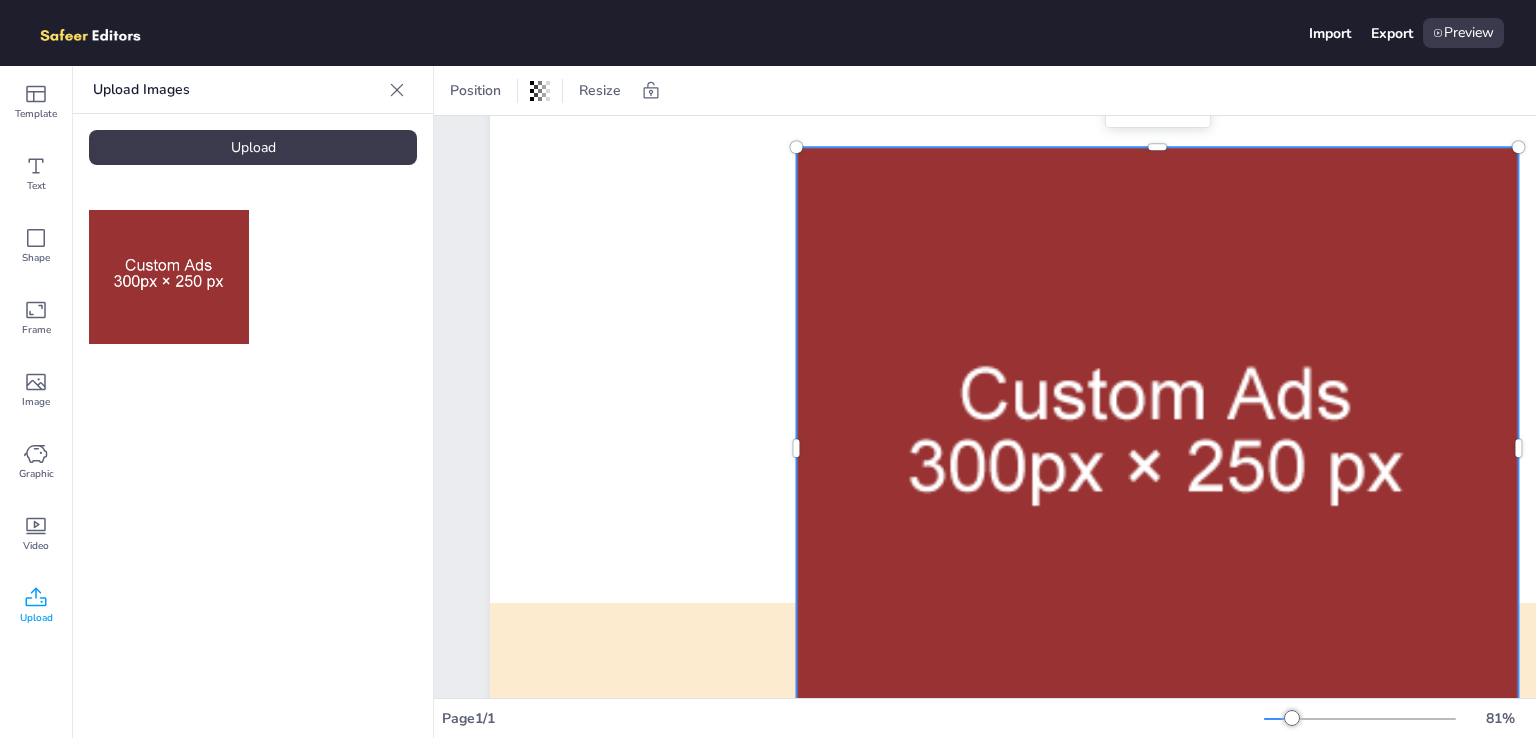 click at bounding box center [1157, 448] 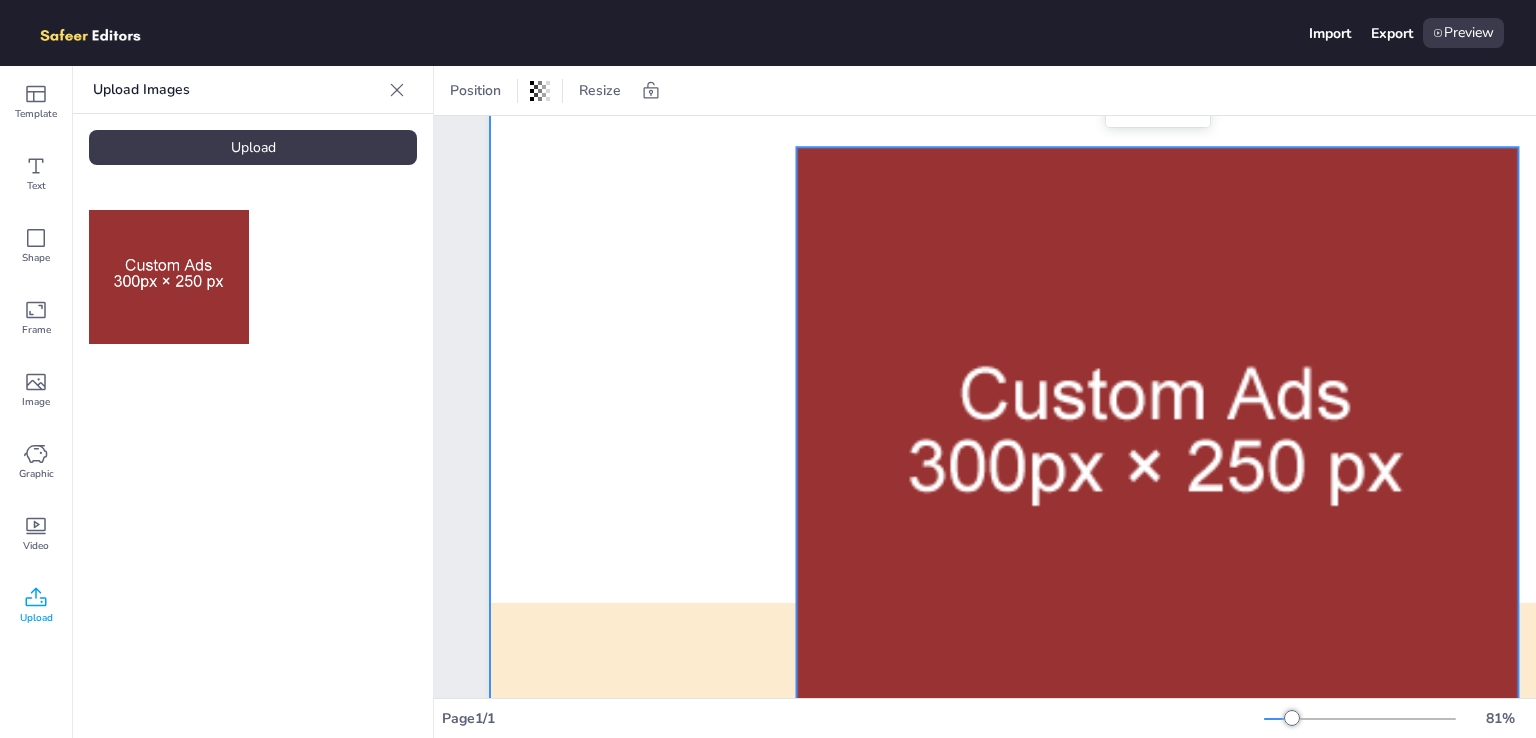 click at bounding box center [1157, 448] 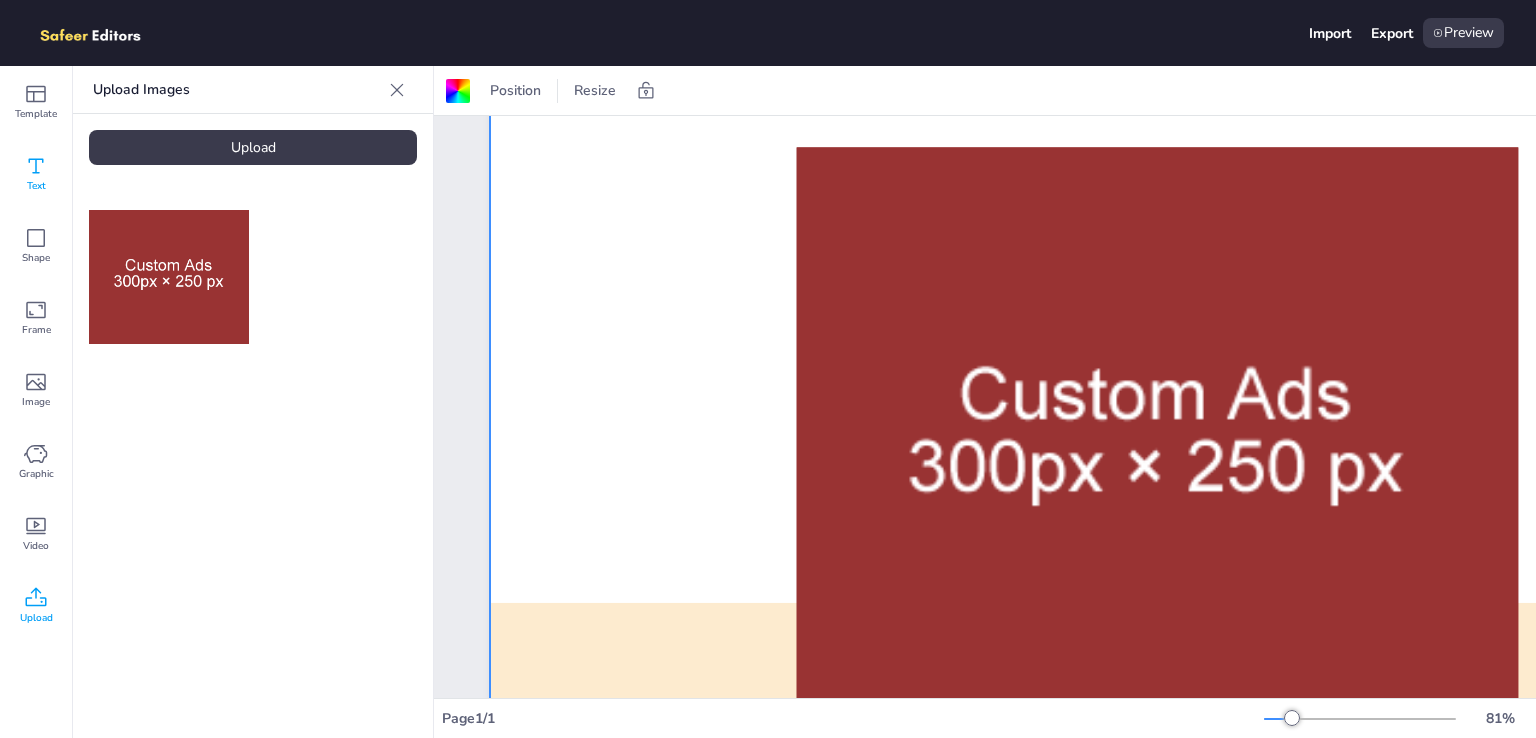 click on "Text" at bounding box center [36, 174] 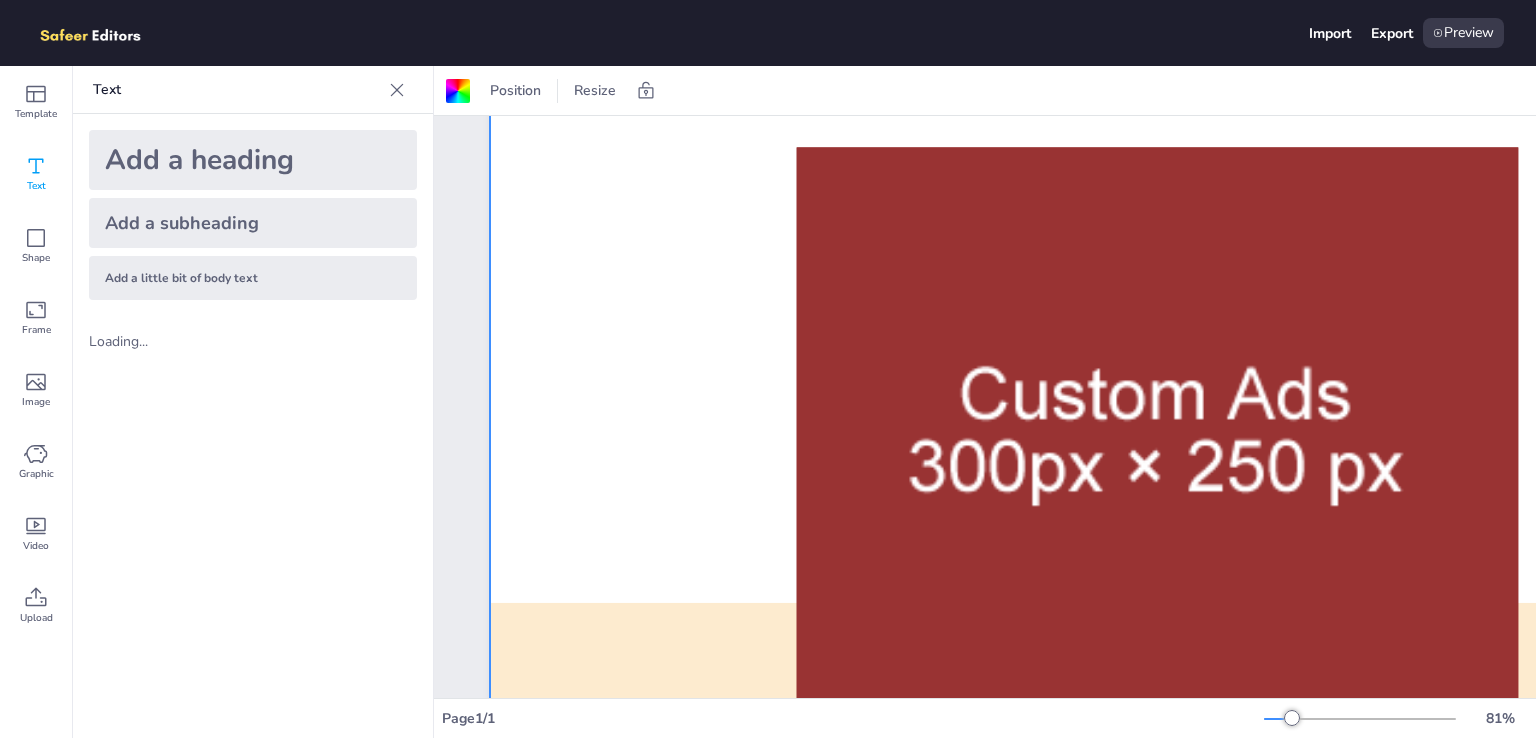 click on "Add a subheading" at bounding box center [253, 223] 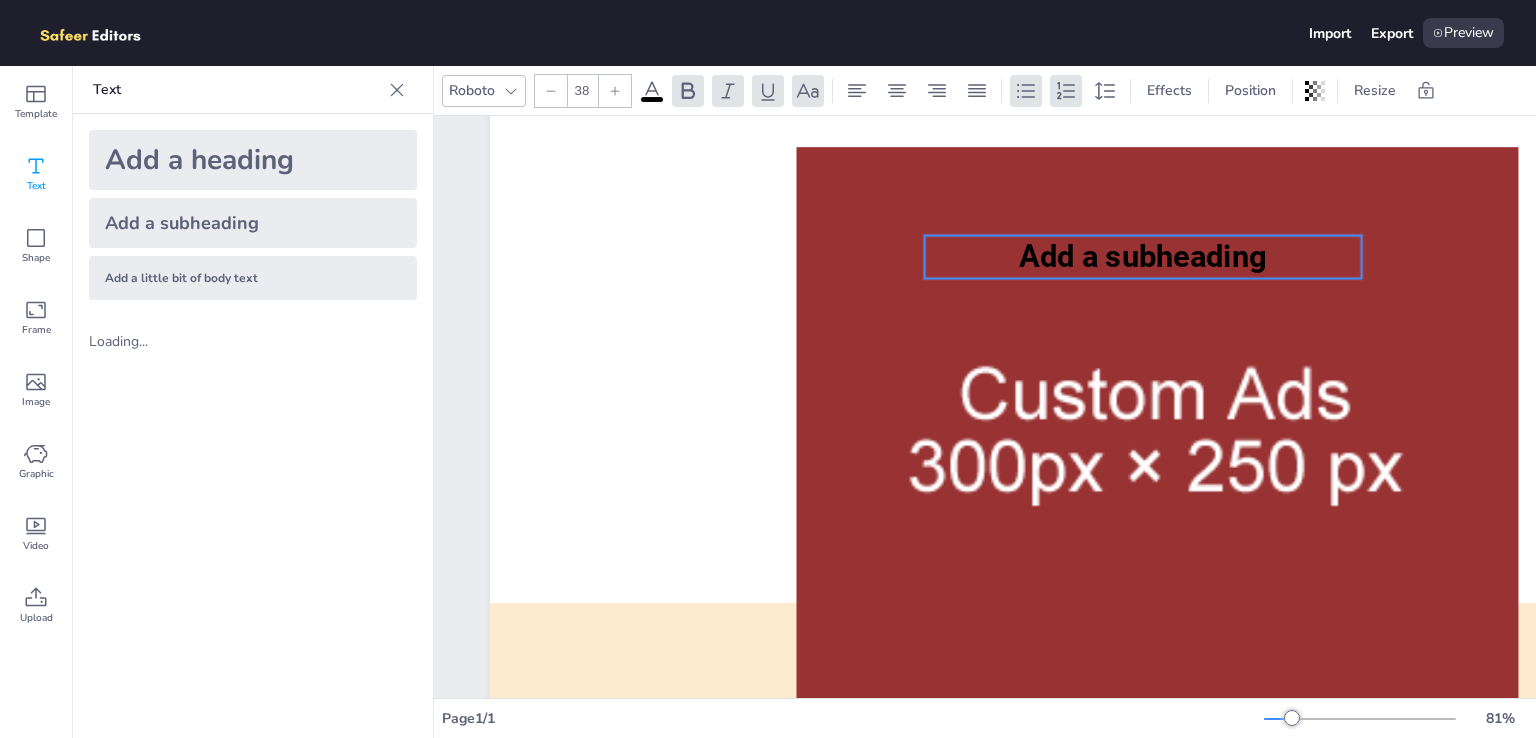 drag, startPoint x: 1028, startPoint y: 389, endPoint x: 1040, endPoint y: 255, distance: 134.53624 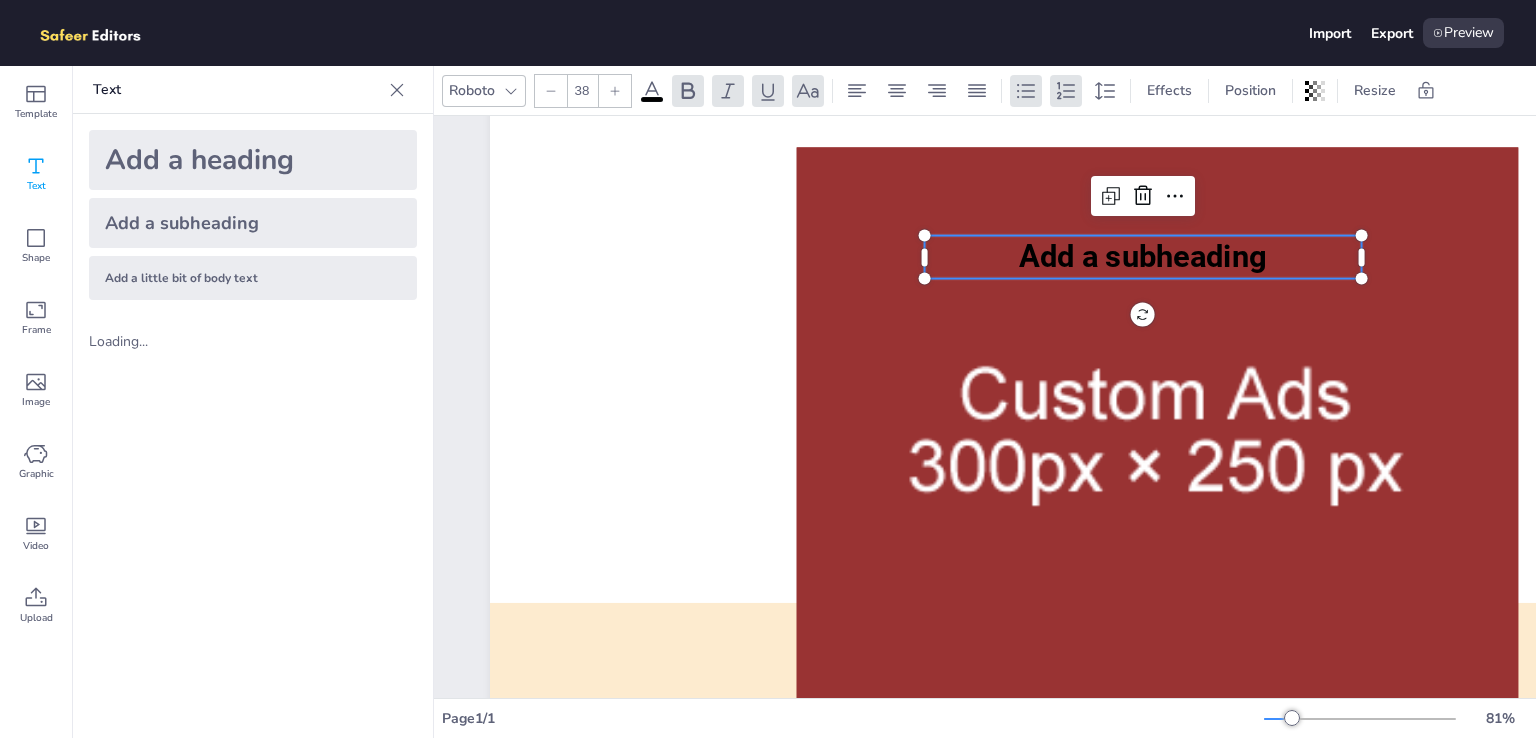 click on "Add a subheading" at bounding box center (1142, 257) 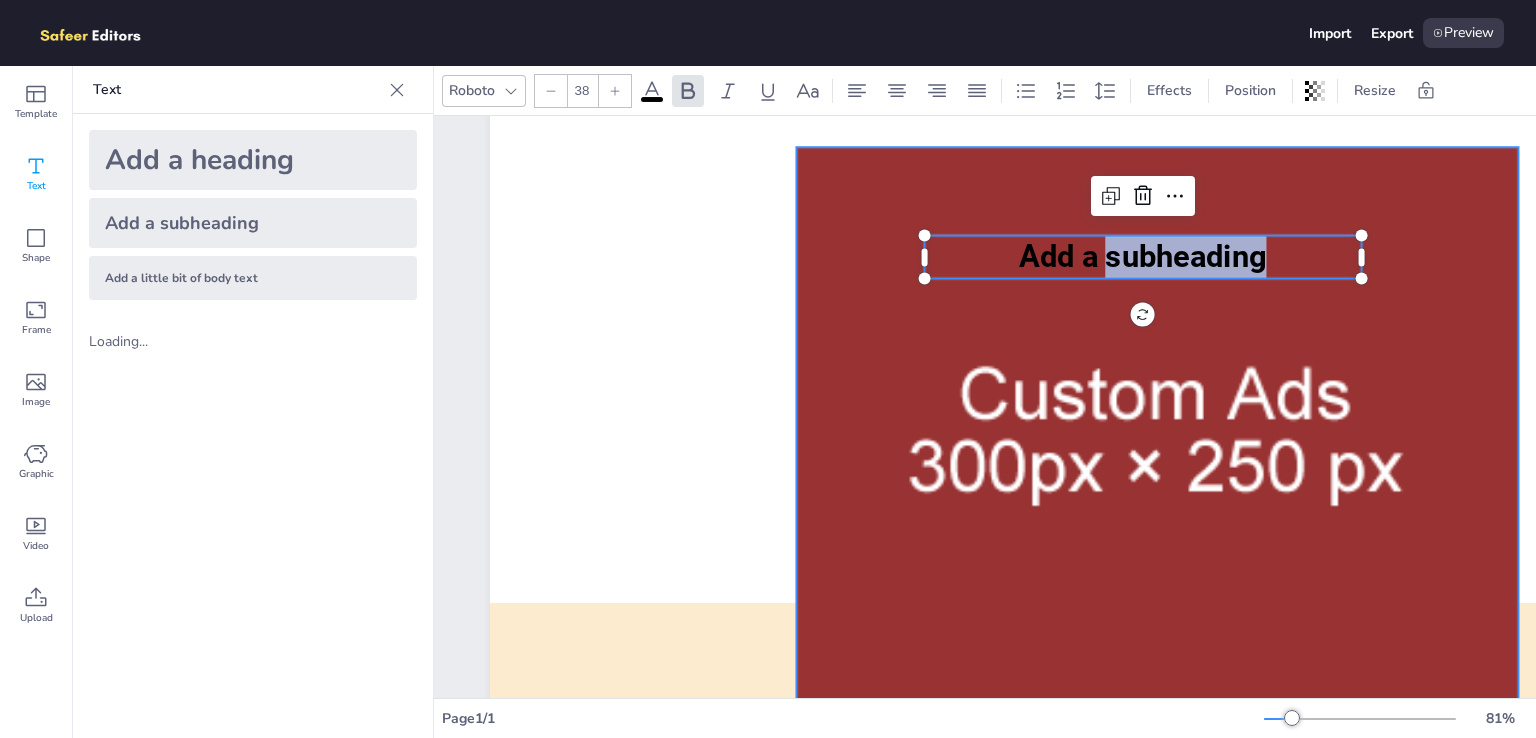 drag, startPoint x: 1266, startPoint y: 248, endPoint x: 984, endPoint y: 224, distance: 283.01944 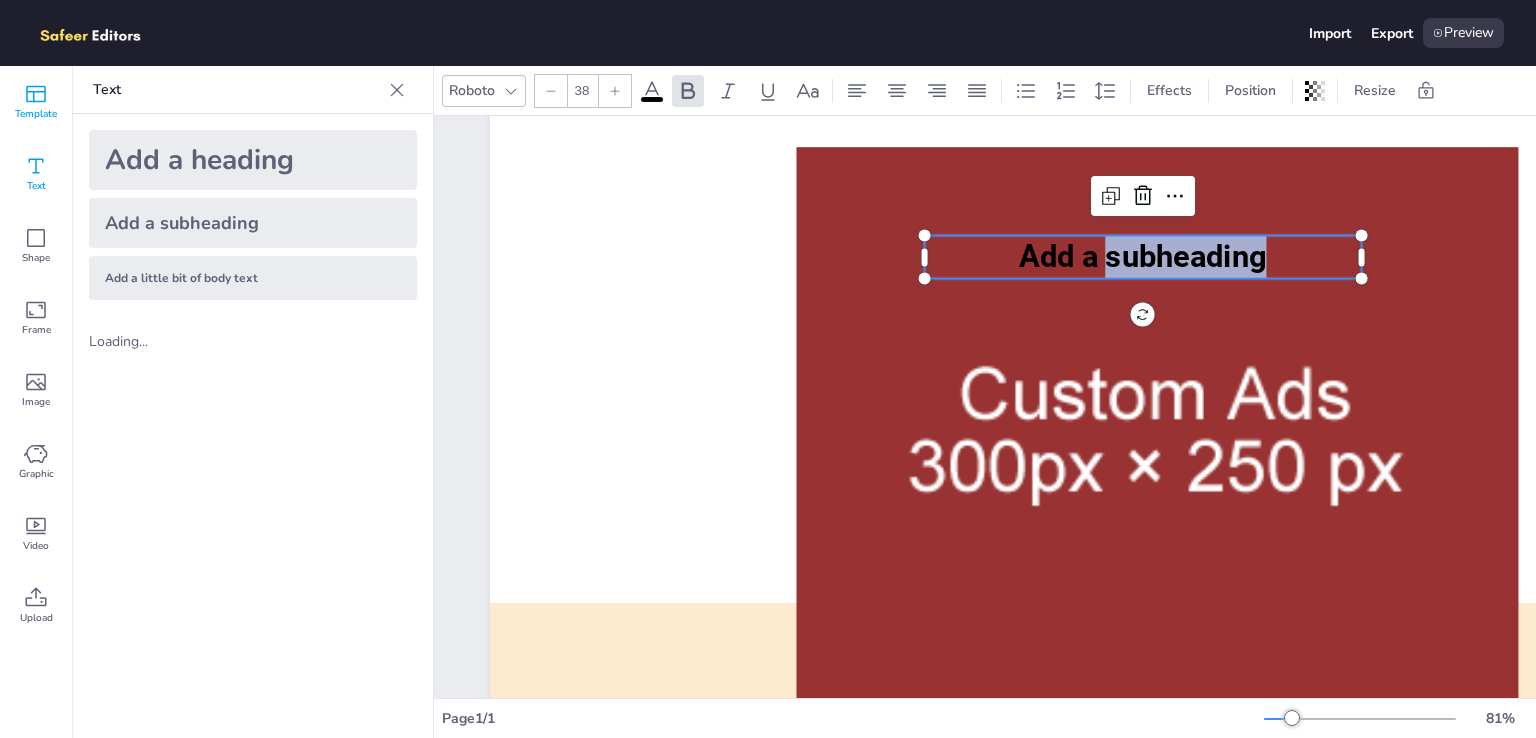 click on "Template" at bounding box center (36, 114) 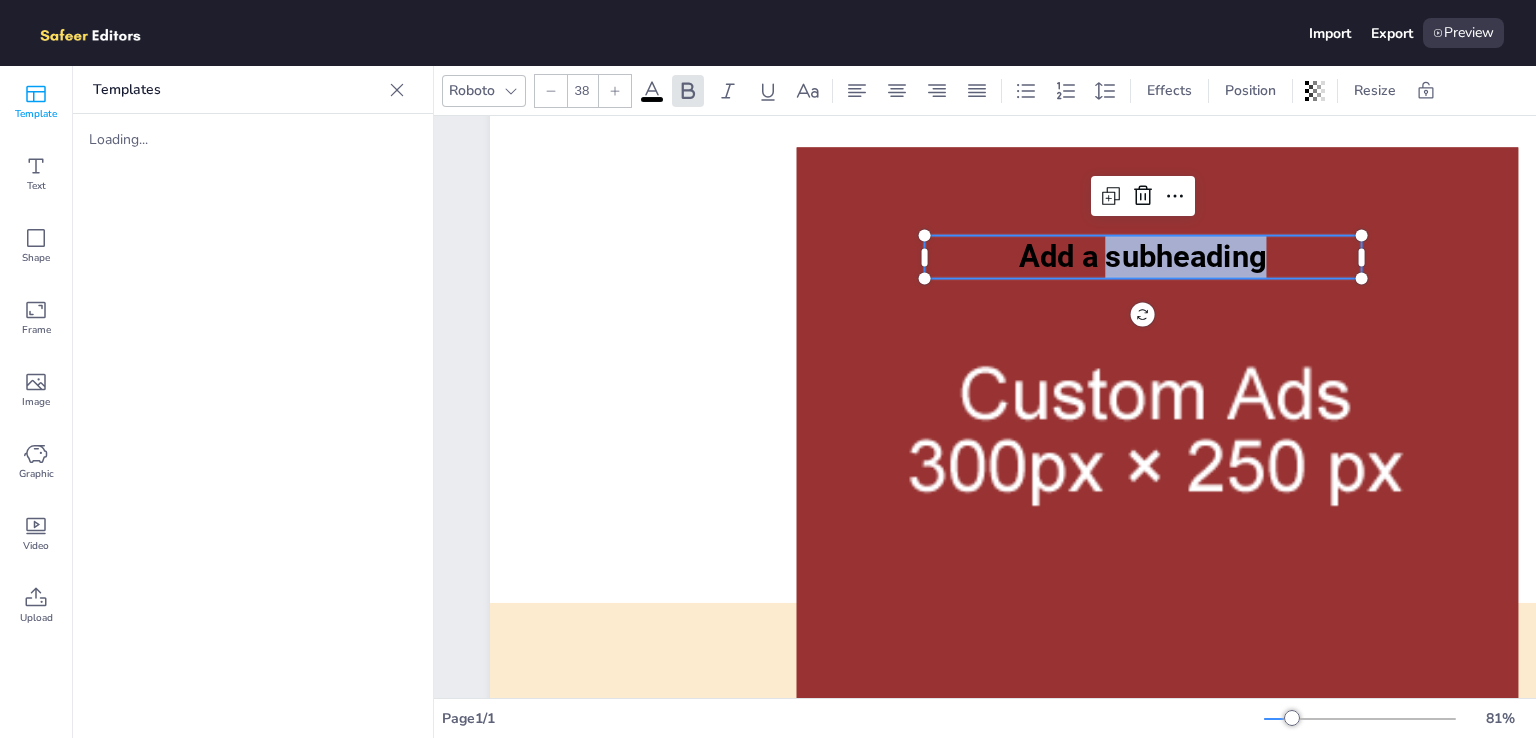 click on "Roboto" at bounding box center [472, 90] 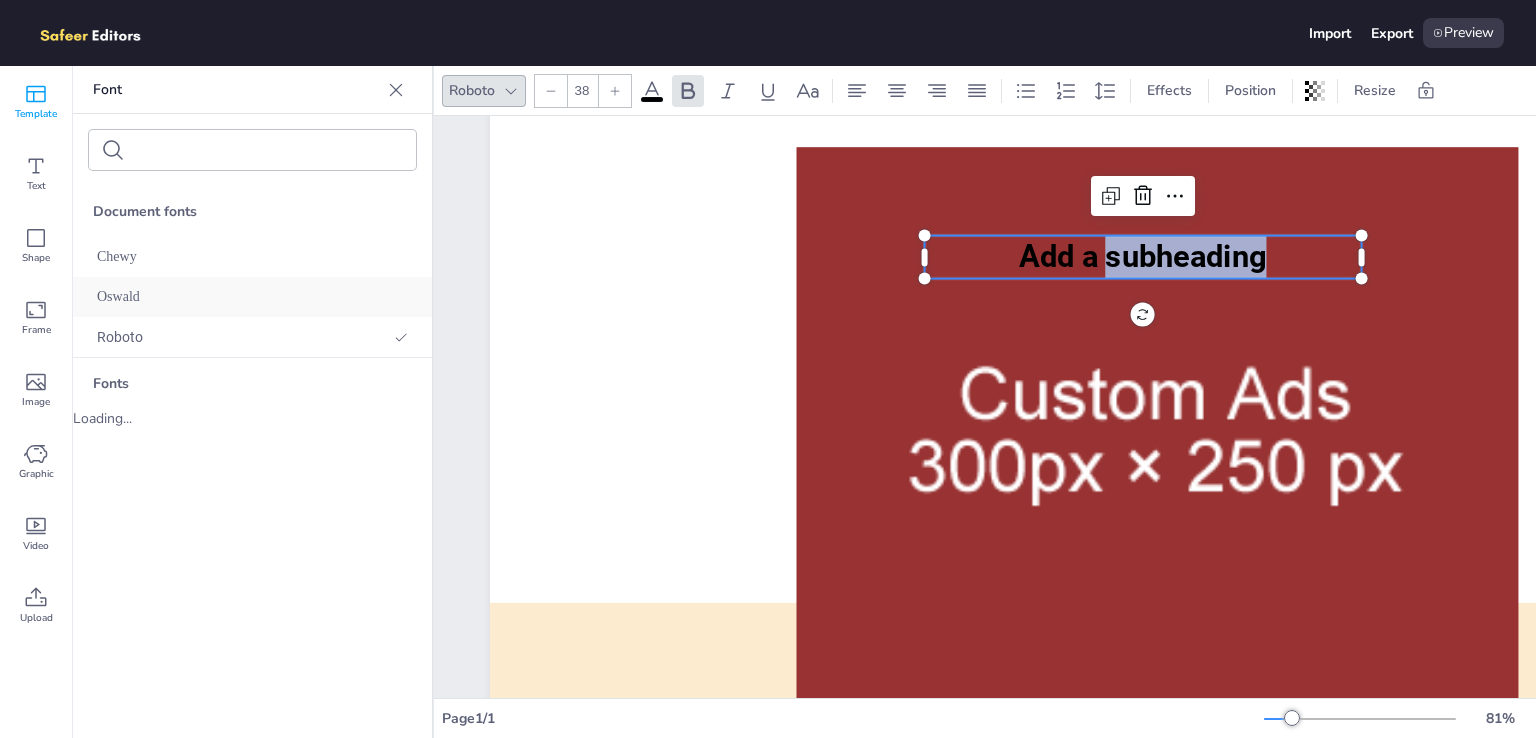 click on "Oswald" at bounding box center [252, 297] 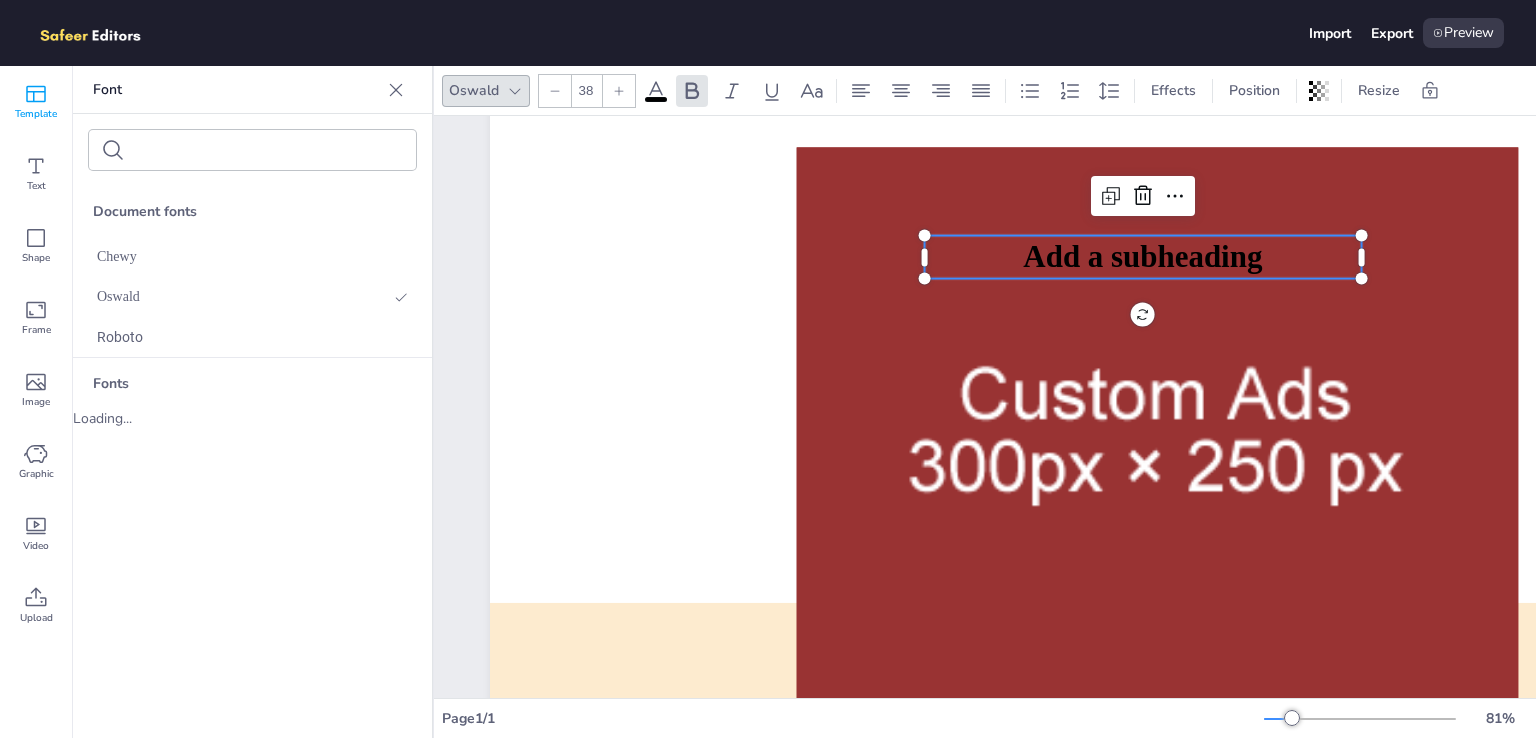 click 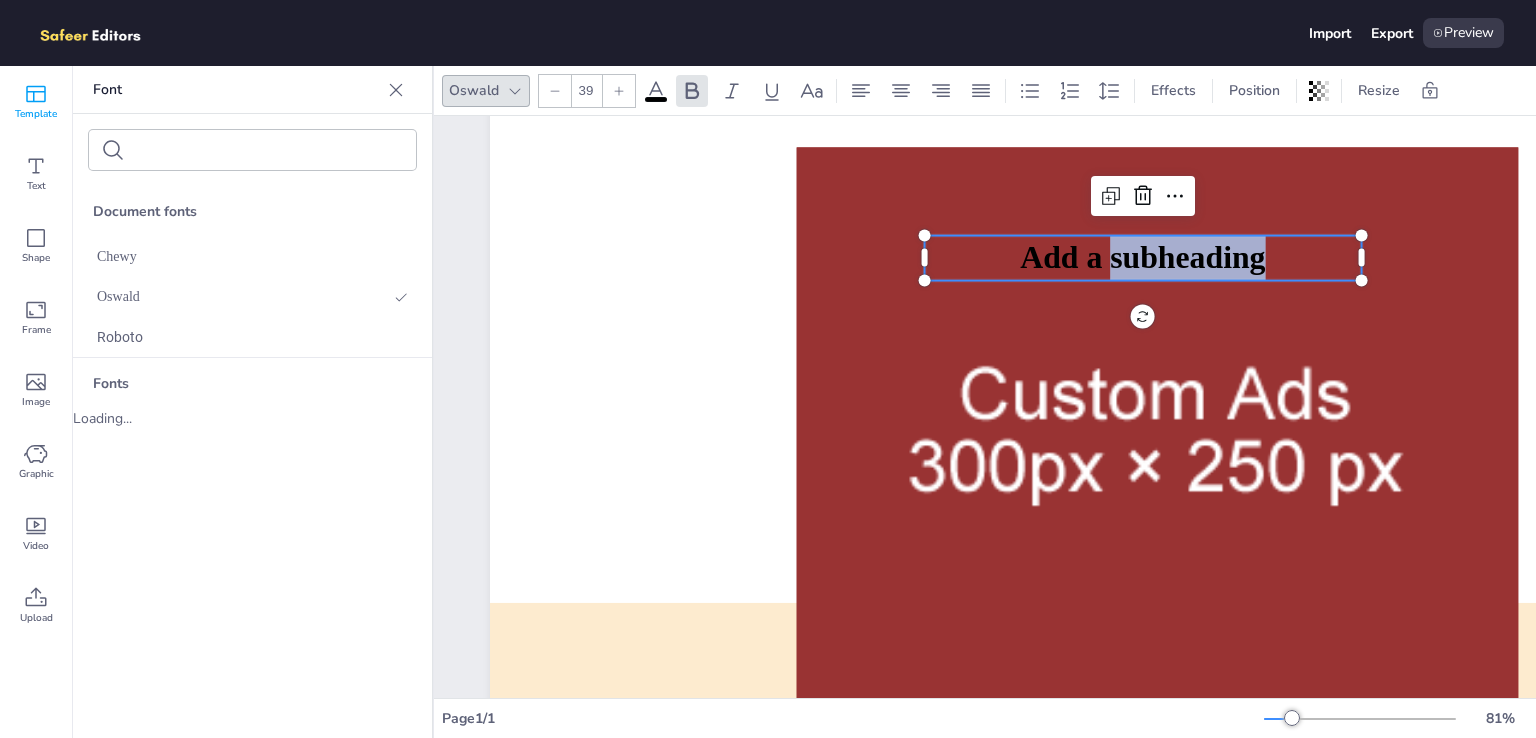 click 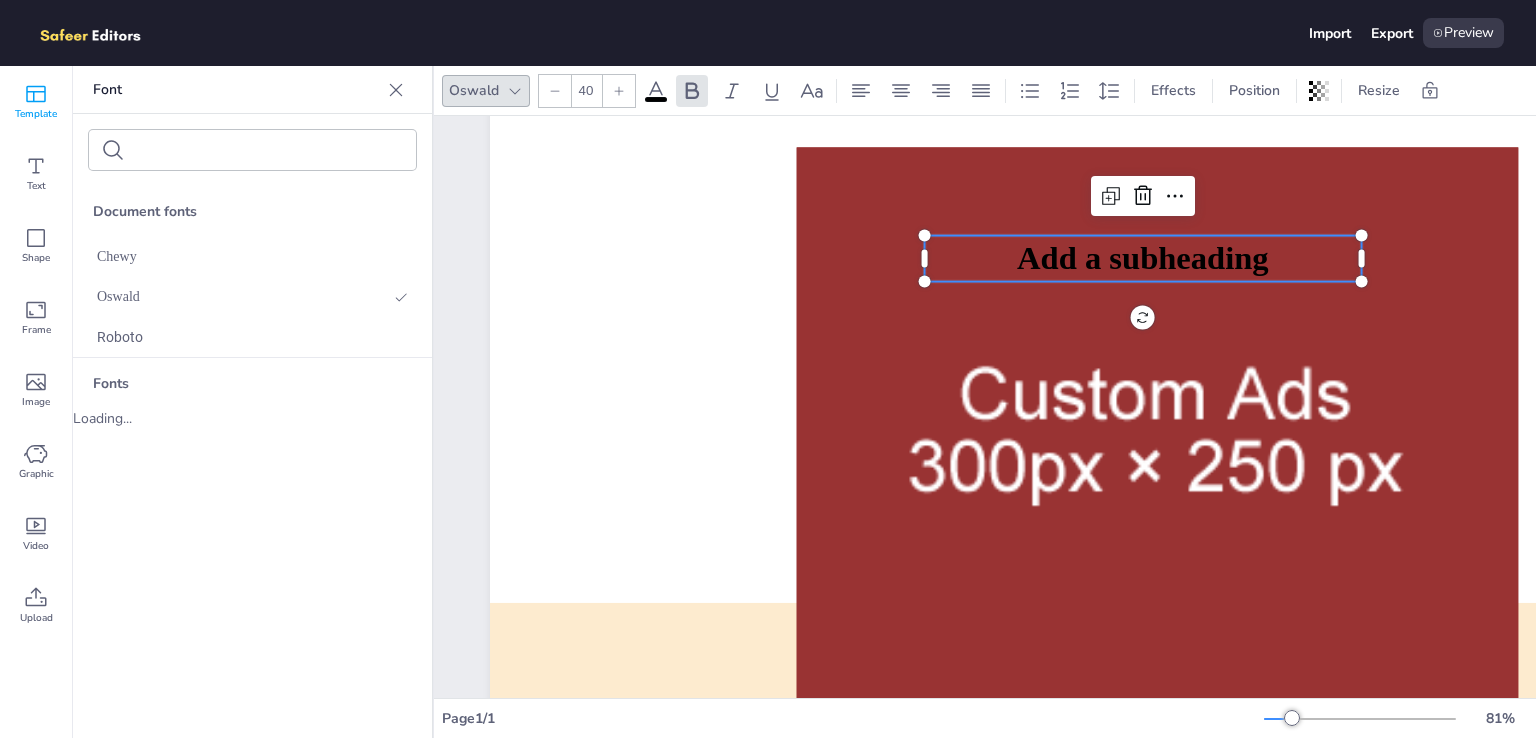 click 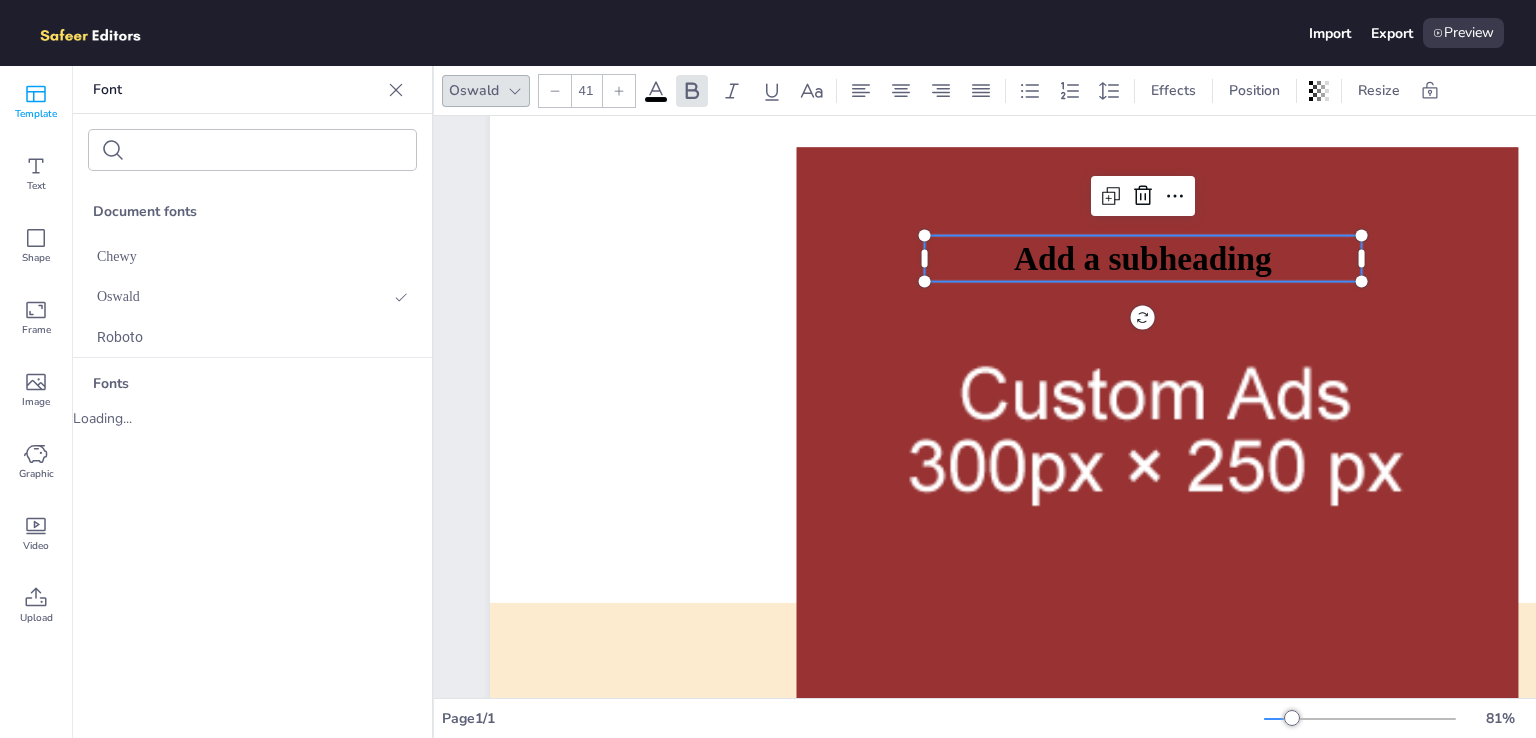 click 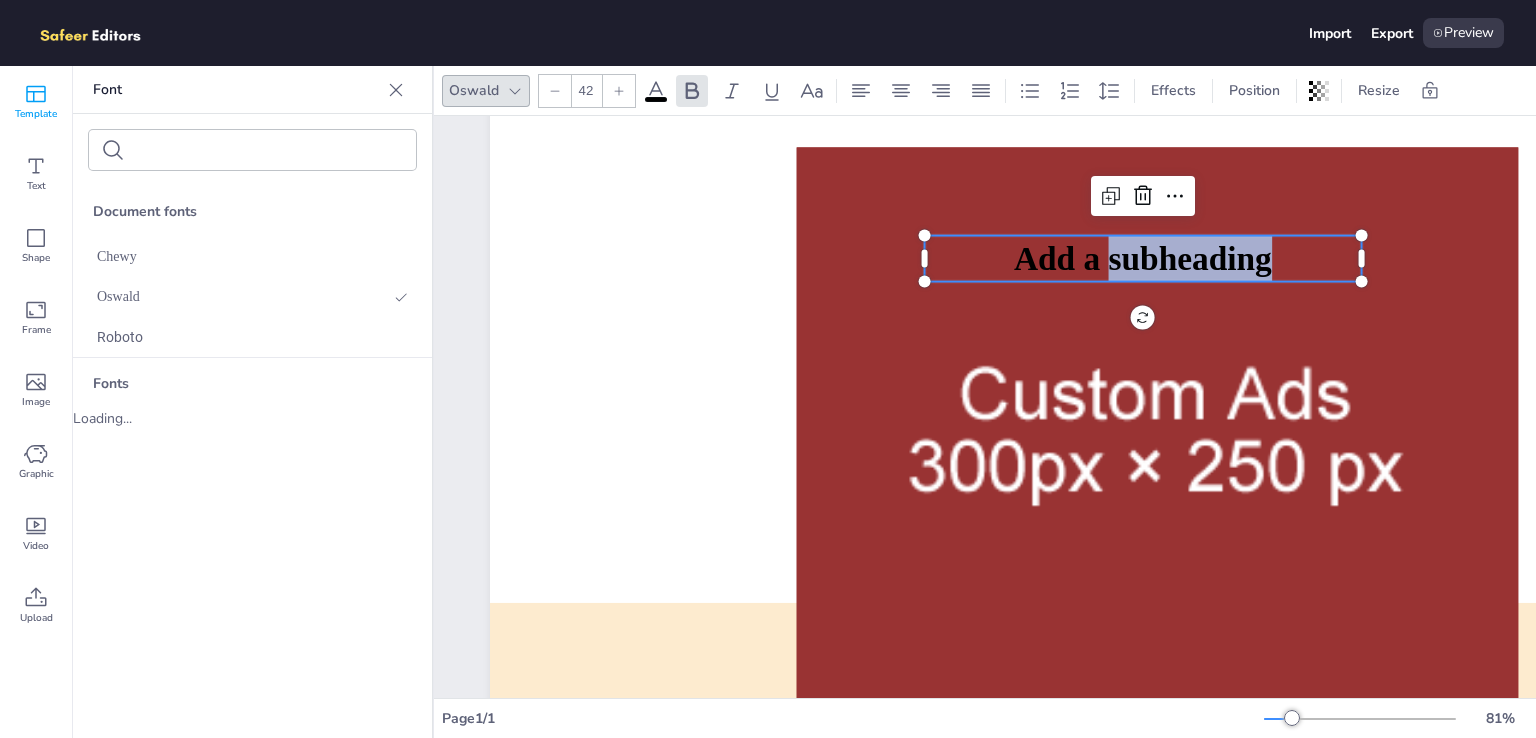 click 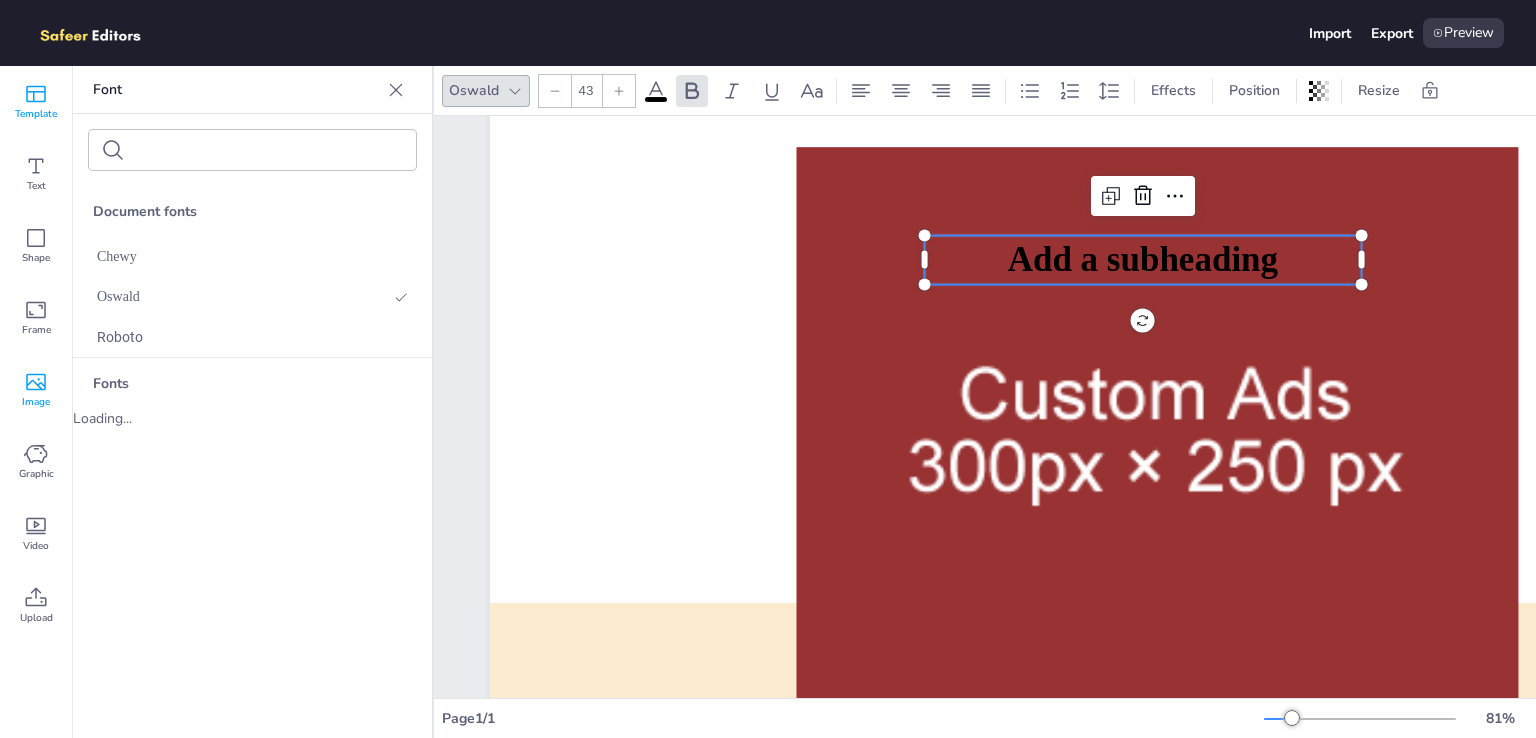 click 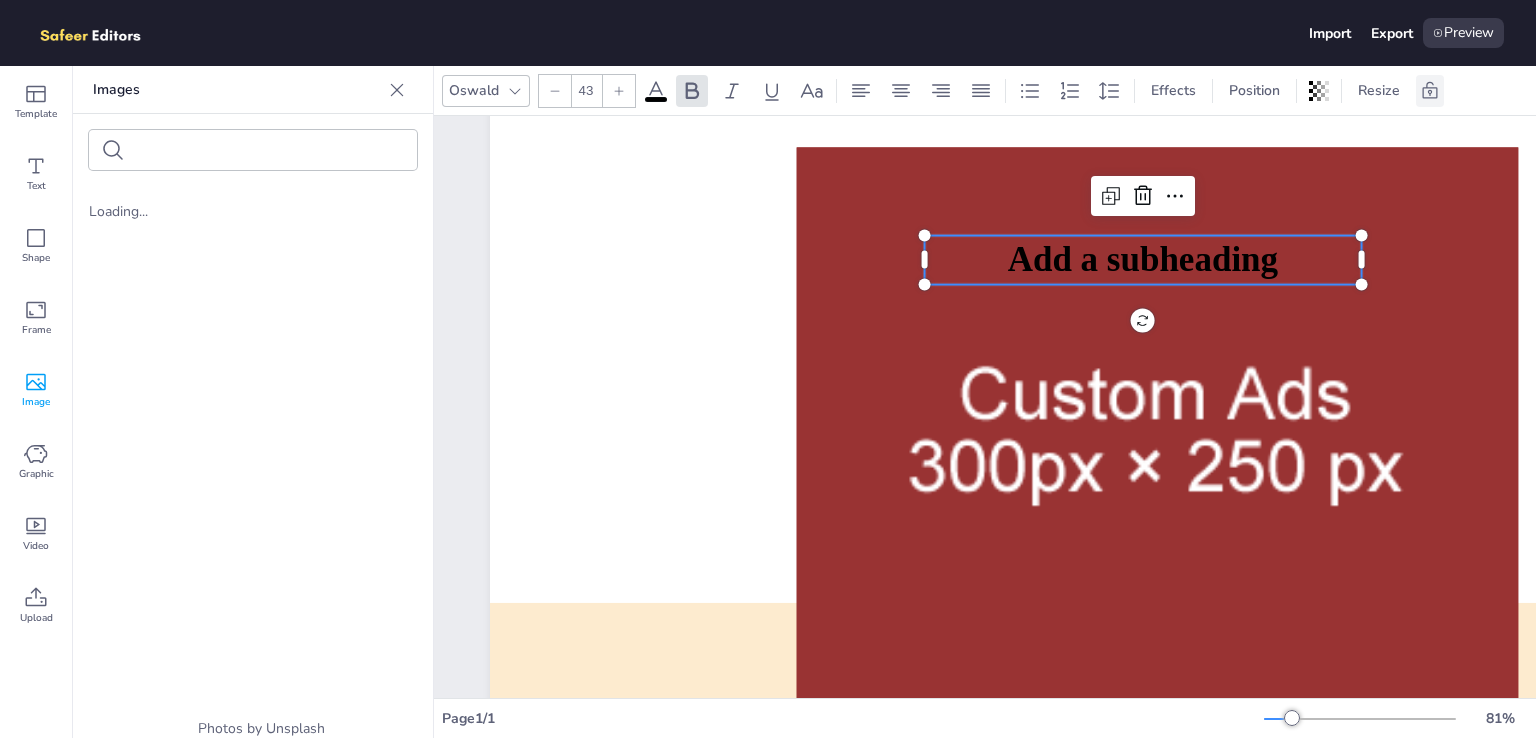 click 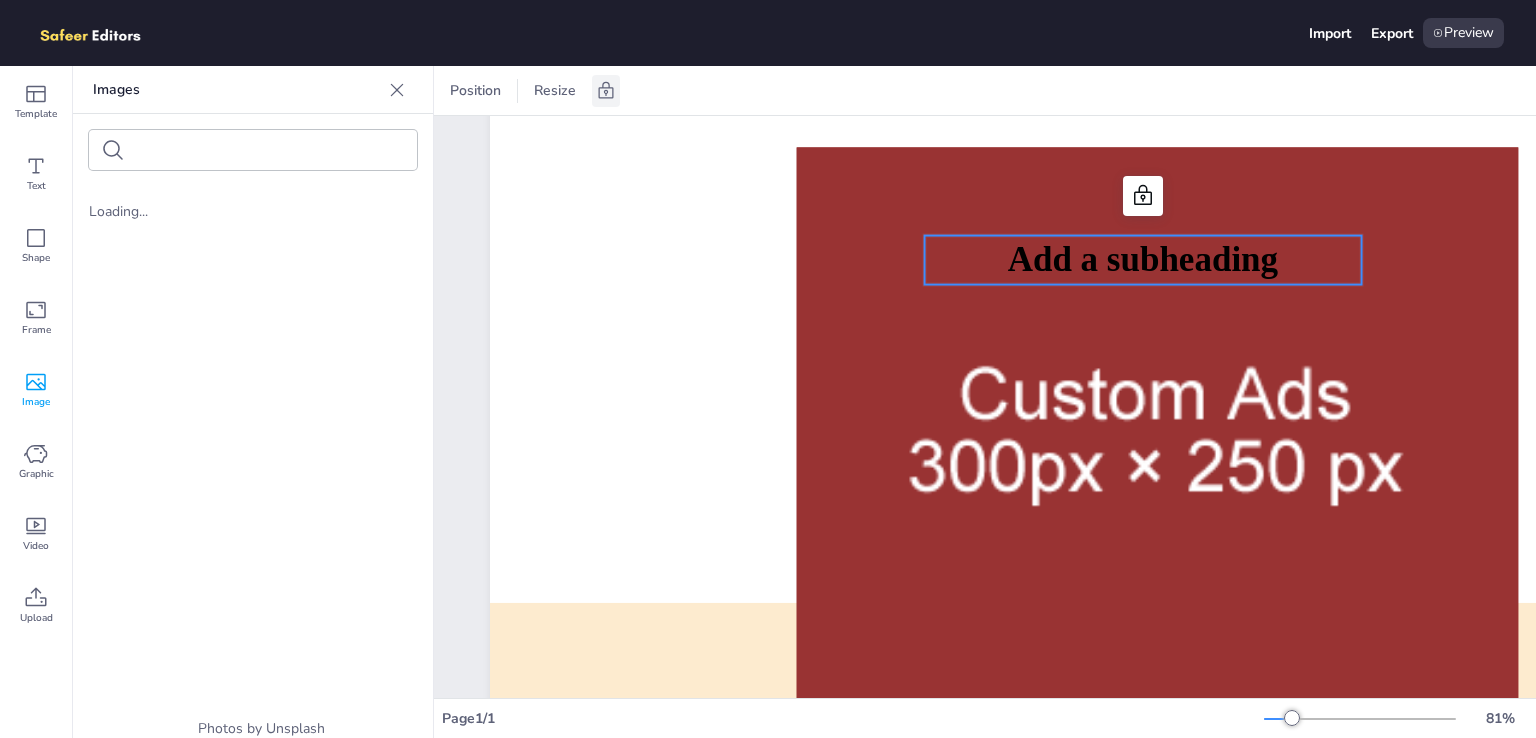 click on "Add a subheading" at bounding box center (1143, 260) 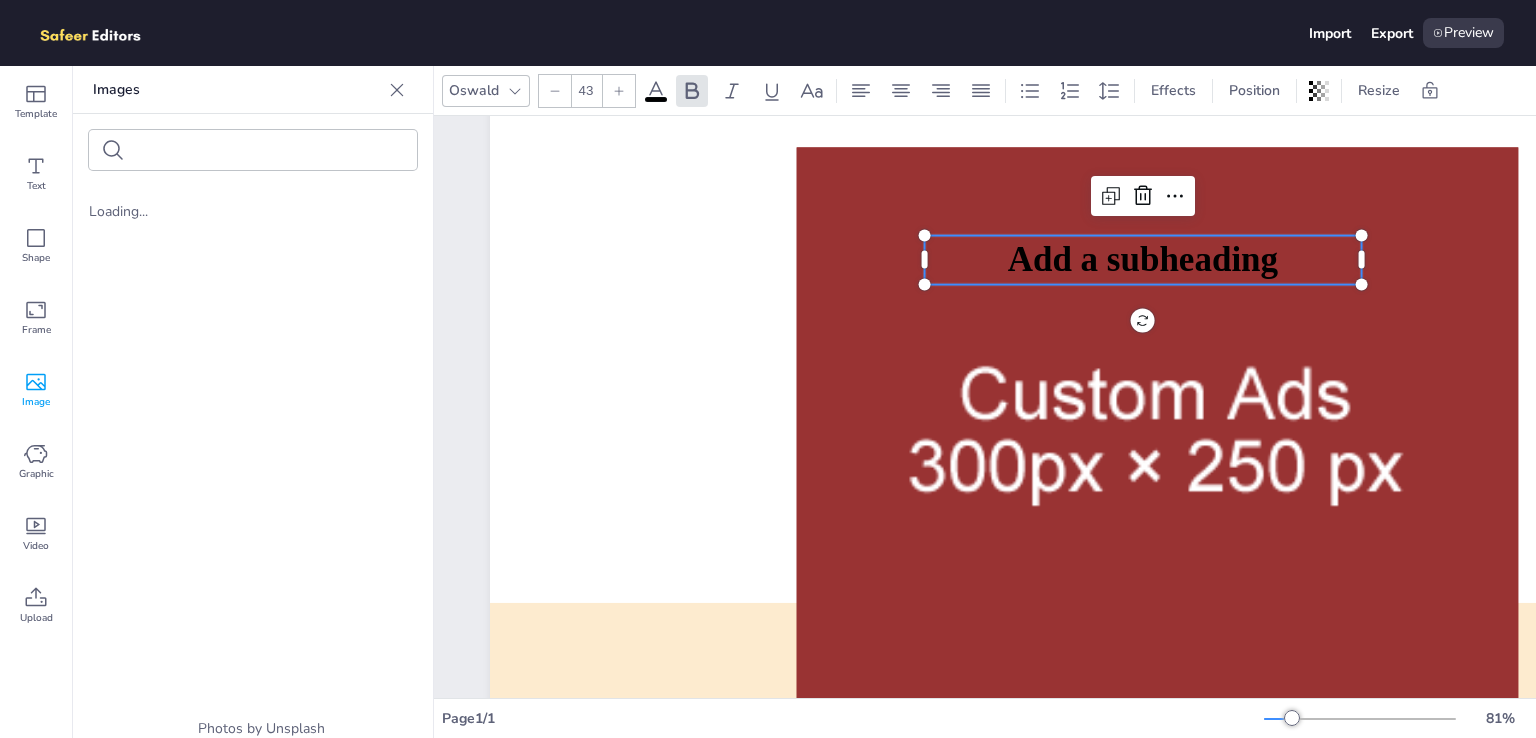 click on "Image" at bounding box center (36, 402) 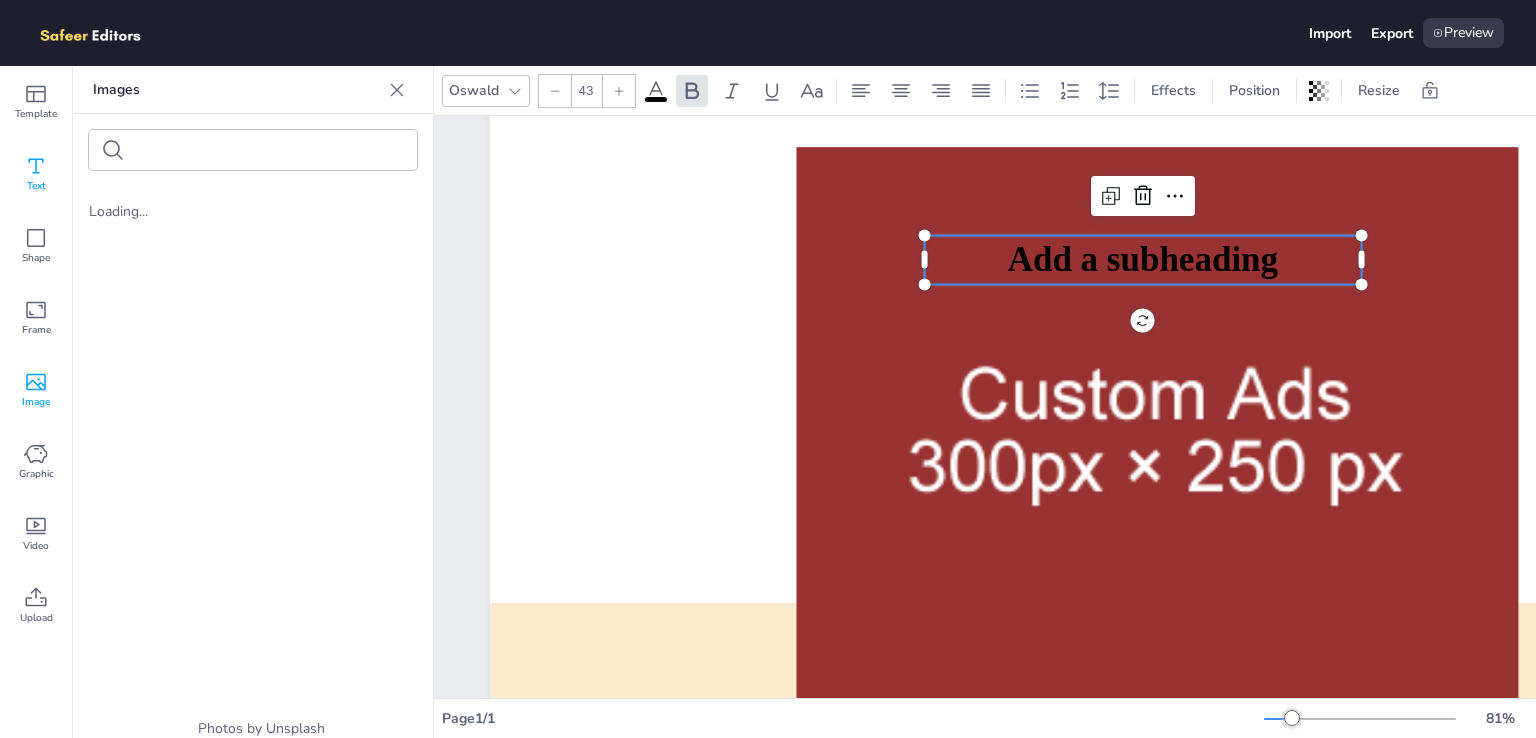 click on "Text" at bounding box center [36, 186] 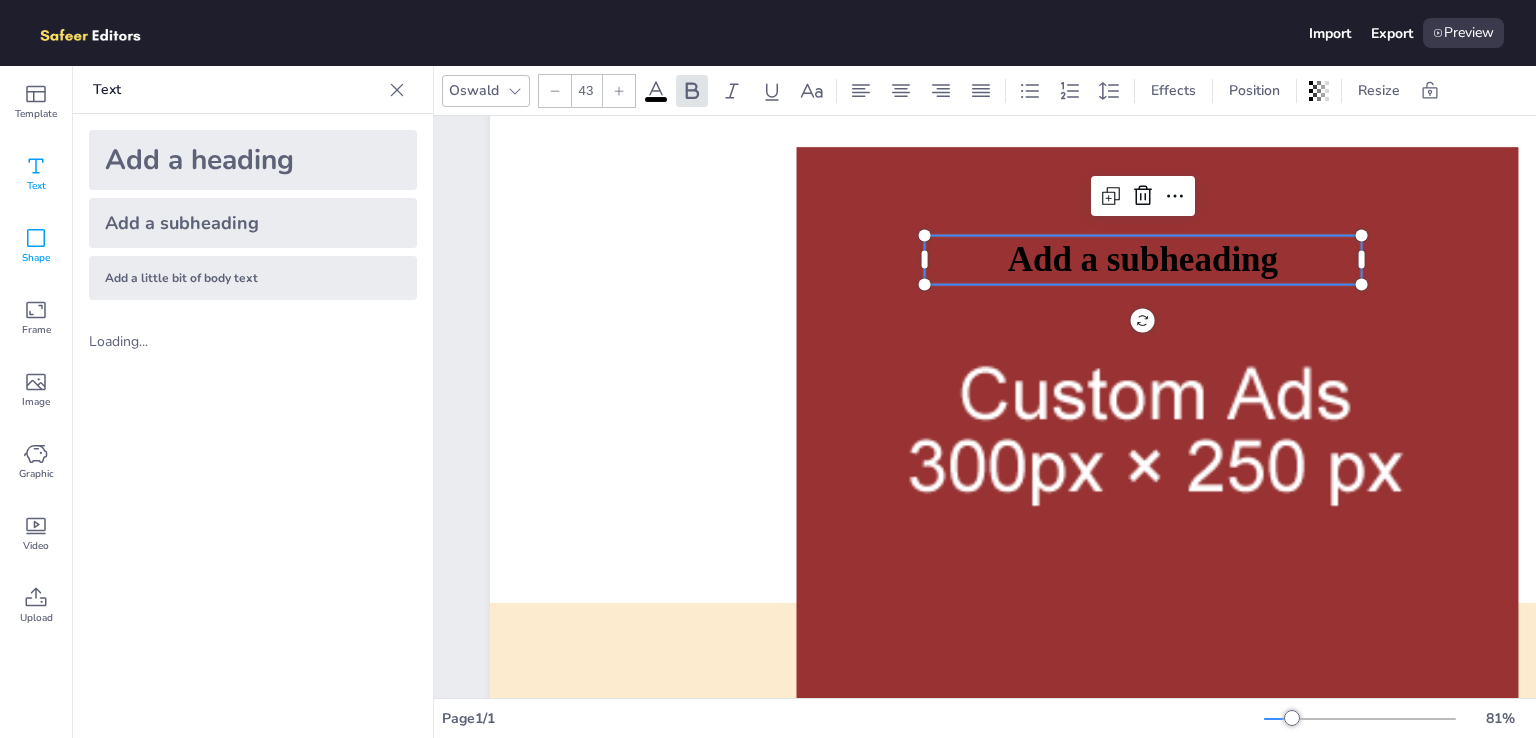 click 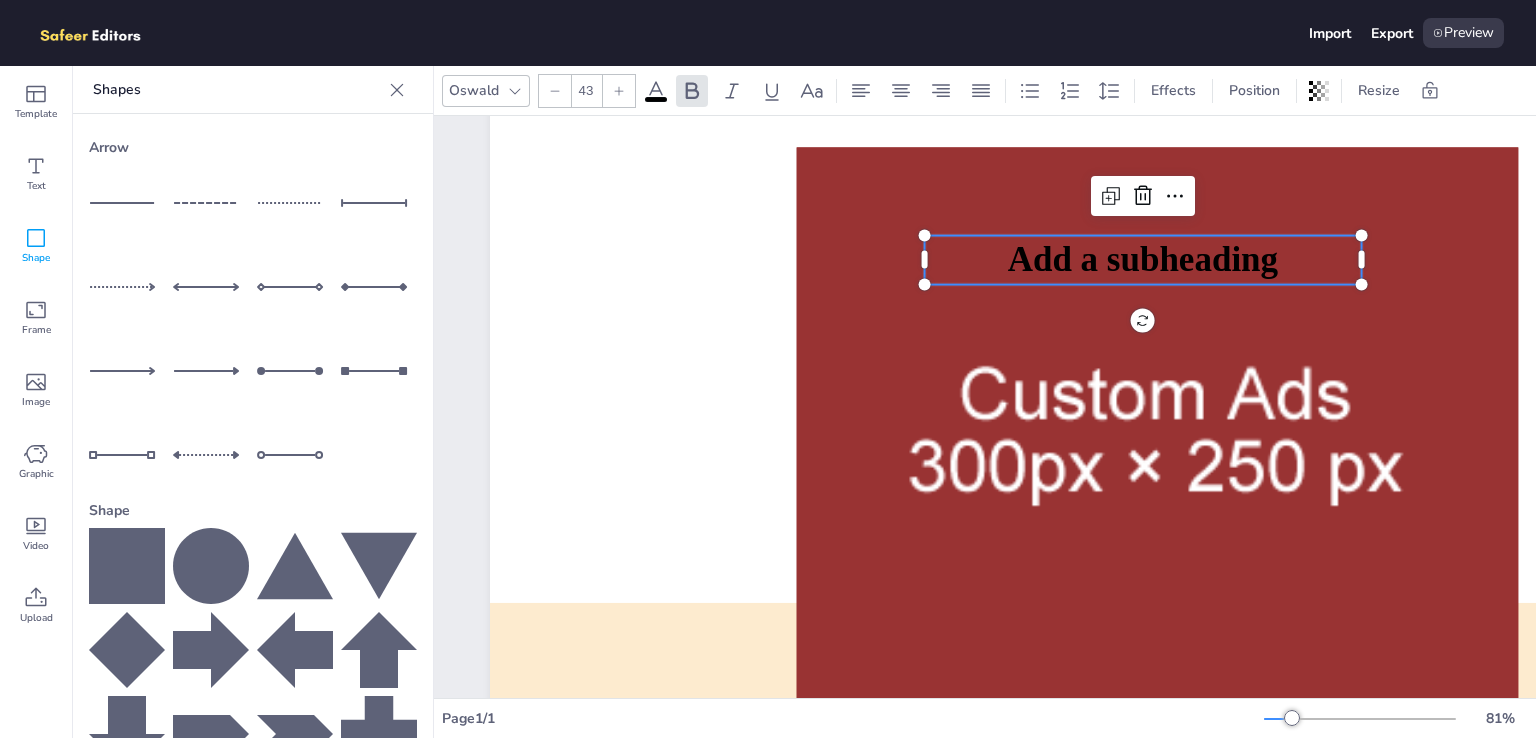 click 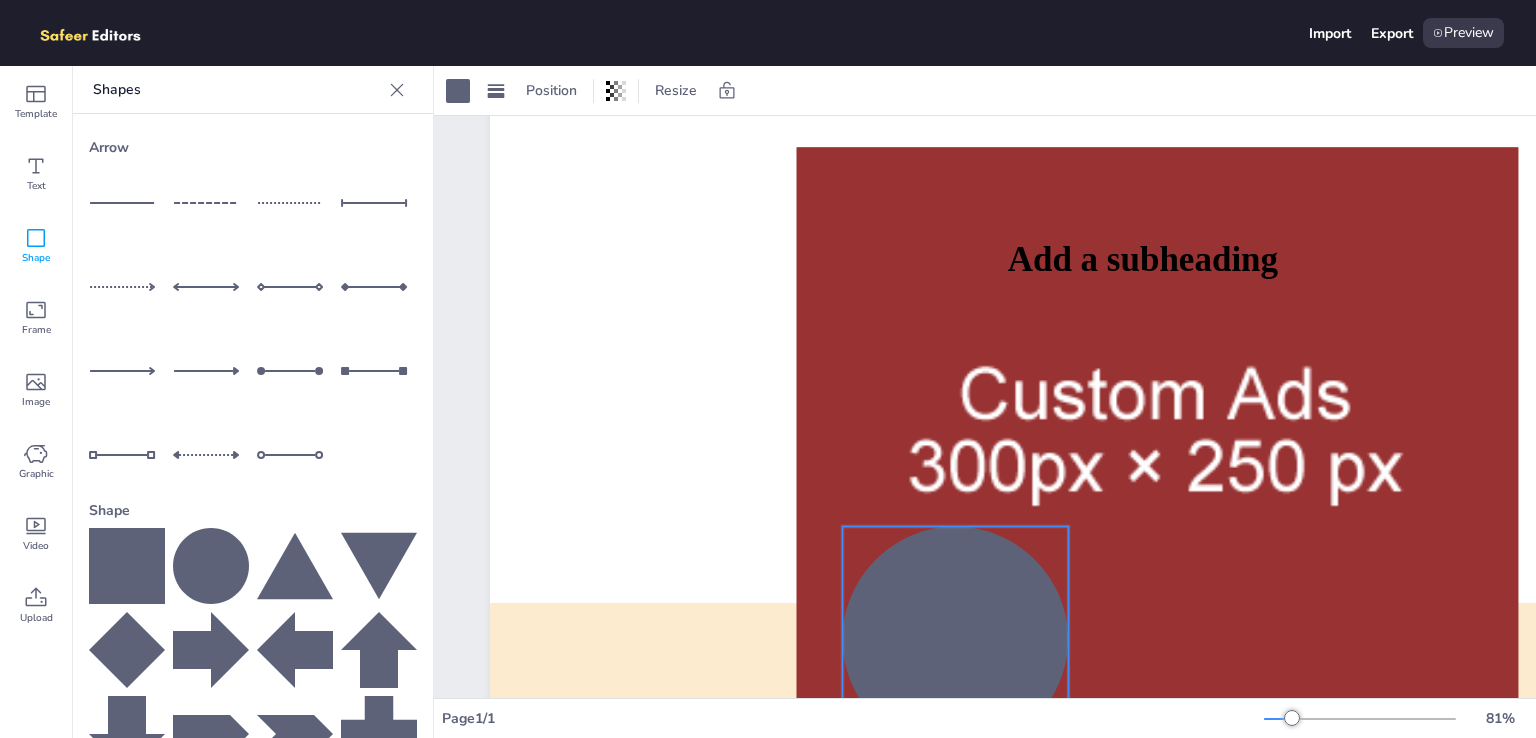 drag, startPoint x: 1225, startPoint y: 552, endPoint x: 936, endPoint y: 653, distance: 306.1405 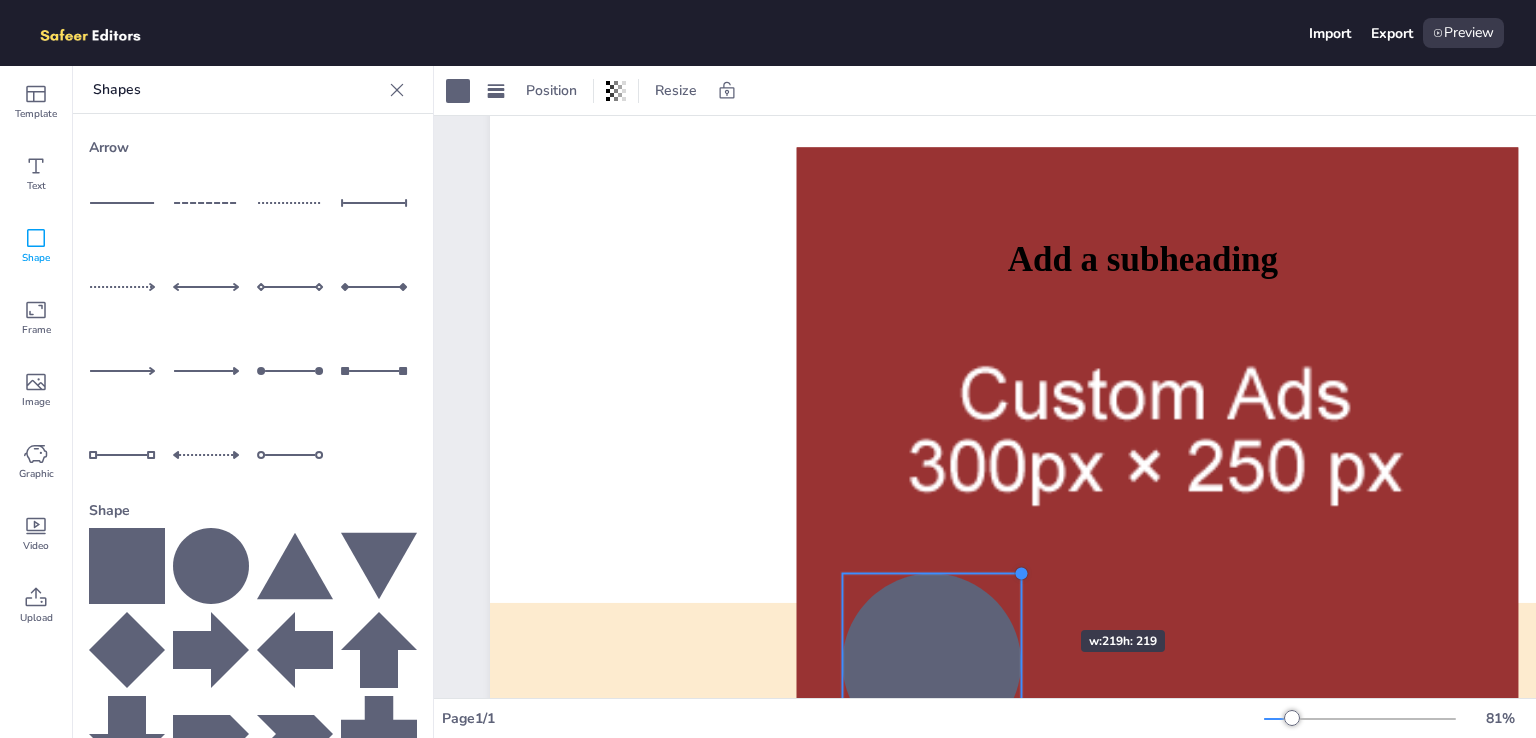 drag, startPoint x: 1068, startPoint y: 528, endPoint x: 984, endPoint y: 599, distance: 109.98637 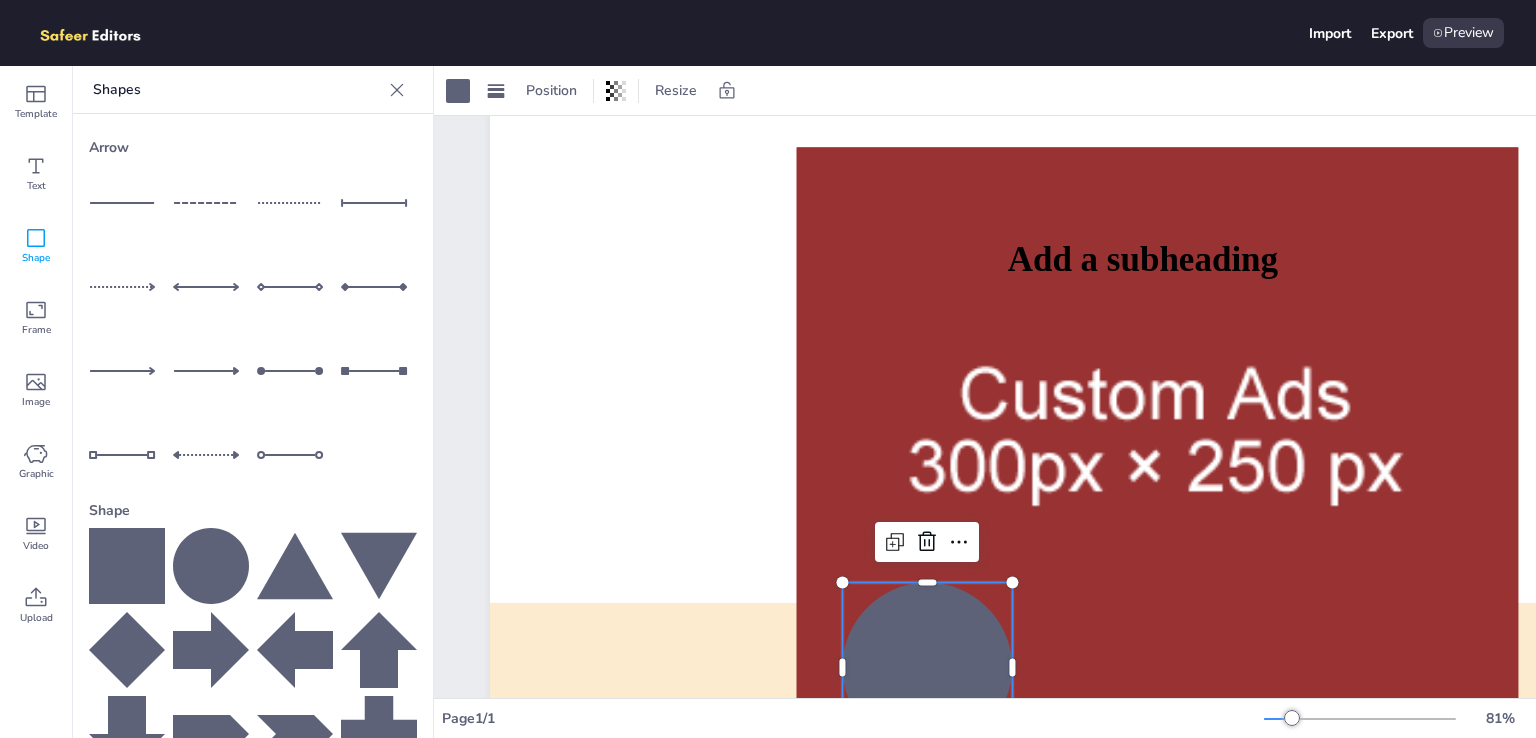 scroll, scrollTop: 184, scrollLeft: 0, axis: vertical 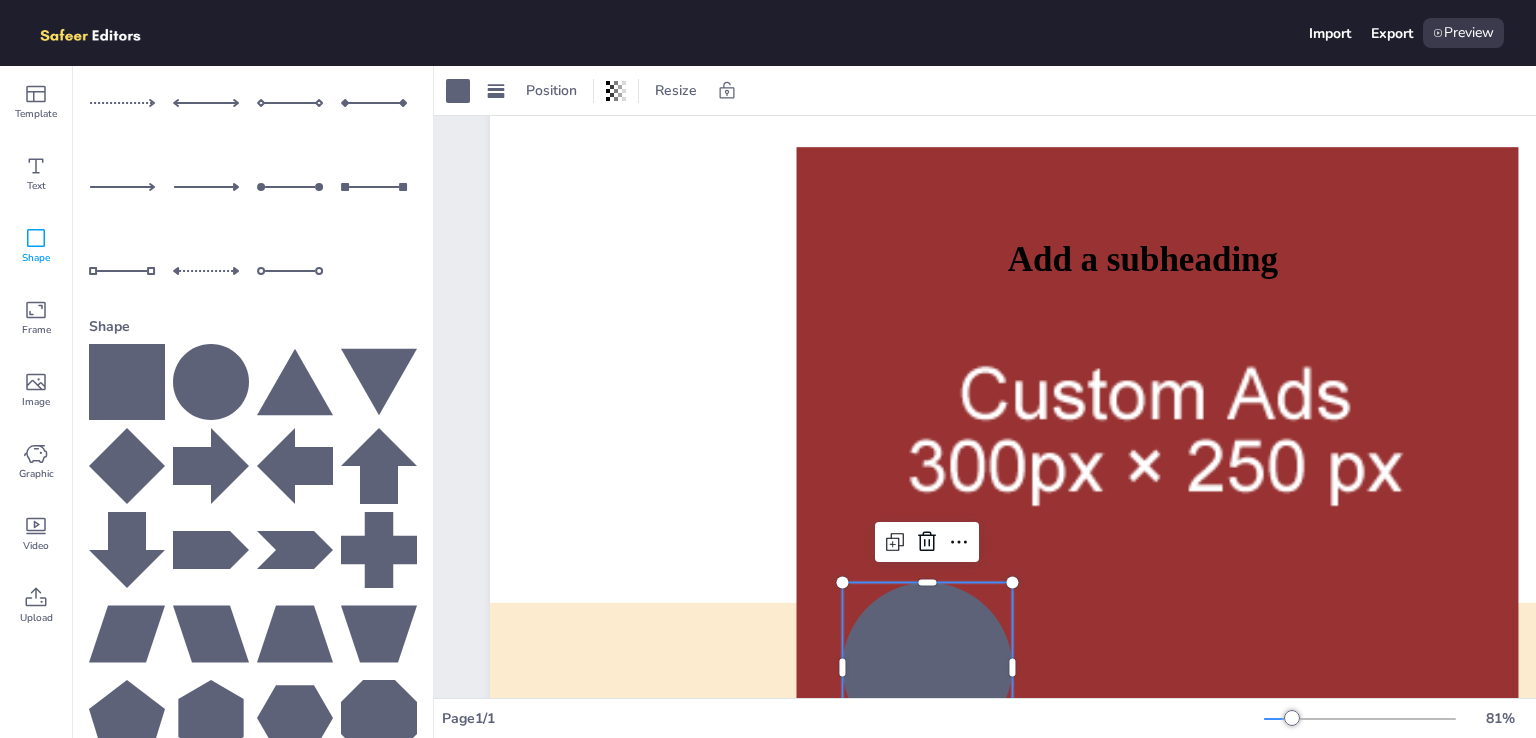 click on "Position Resize" at bounding box center (629, 91) 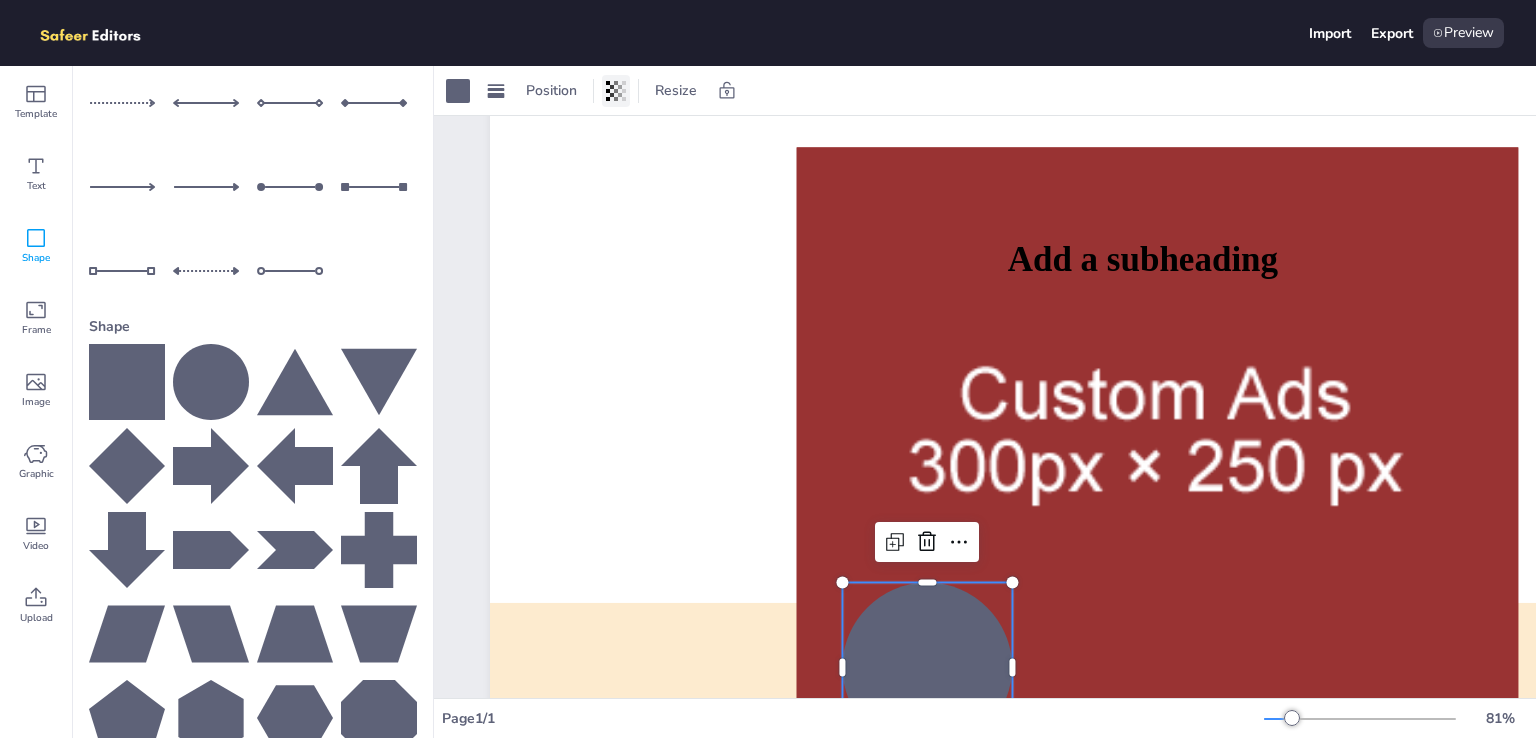 click at bounding box center [616, 91] 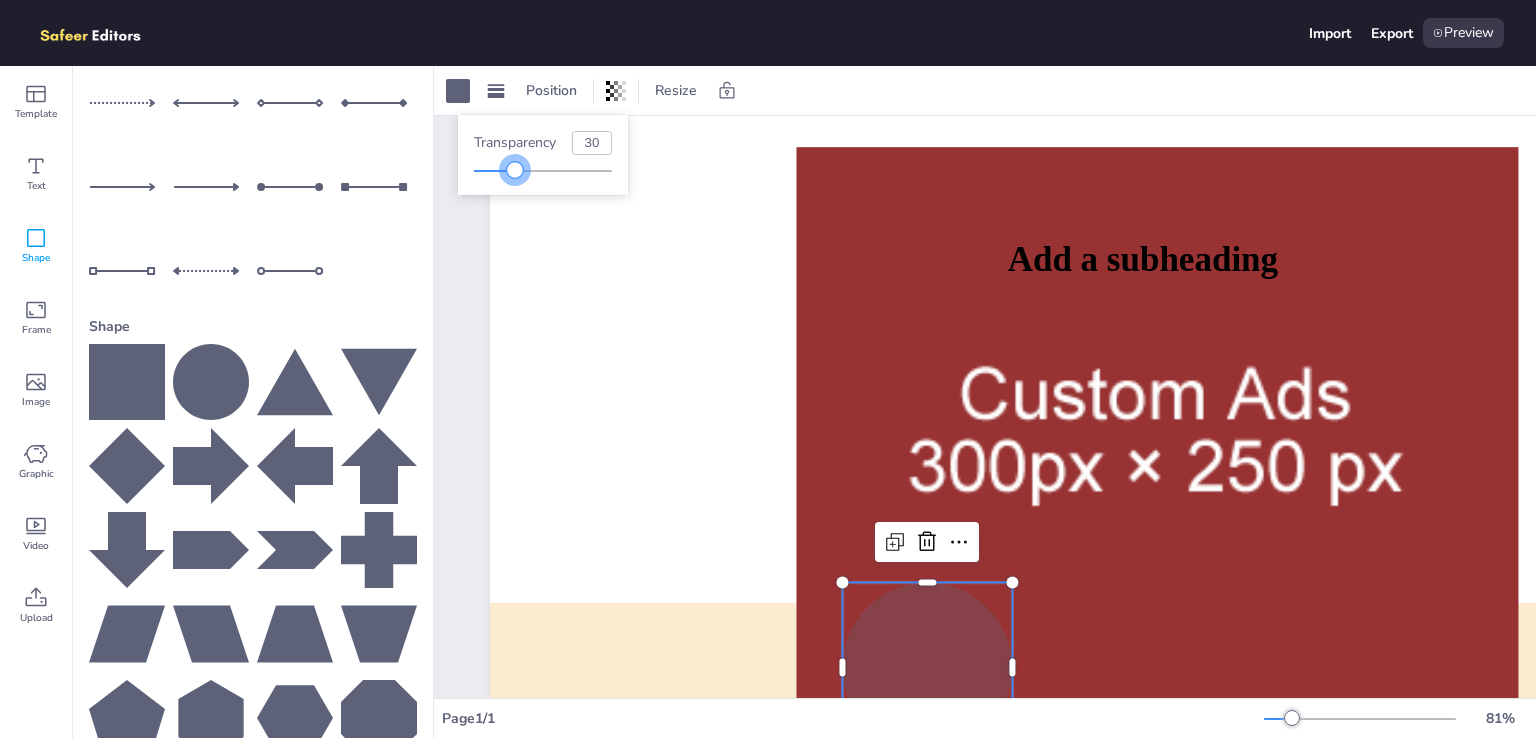 drag, startPoint x: 588, startPoint y: 168, endPoint x: 516, endPoint y: 173, distance: 72.1734 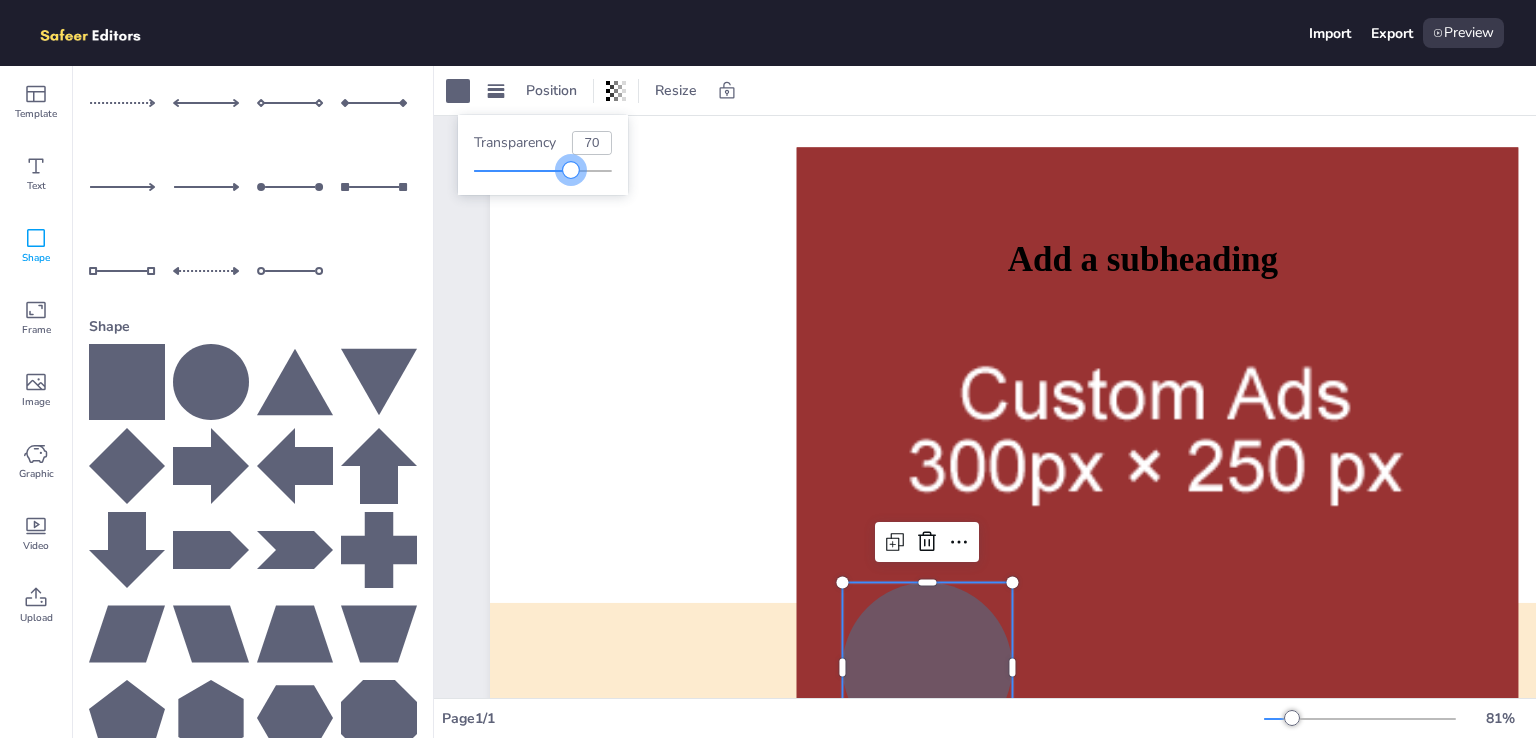 drag, startPoint x: 517, startPoint y: 172, endPoint x: 572, endPoint y: 176, distance: 55.145264 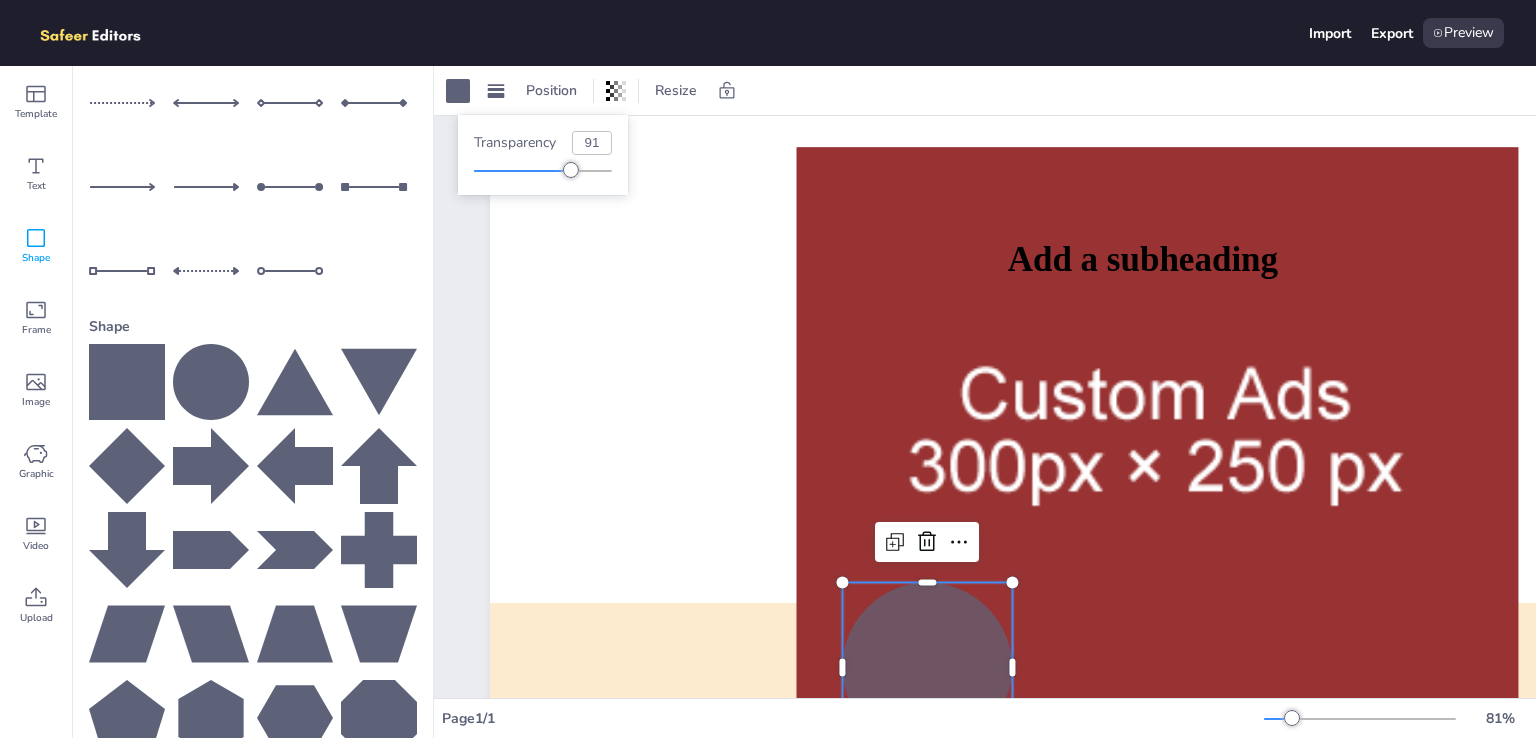 type on "100" 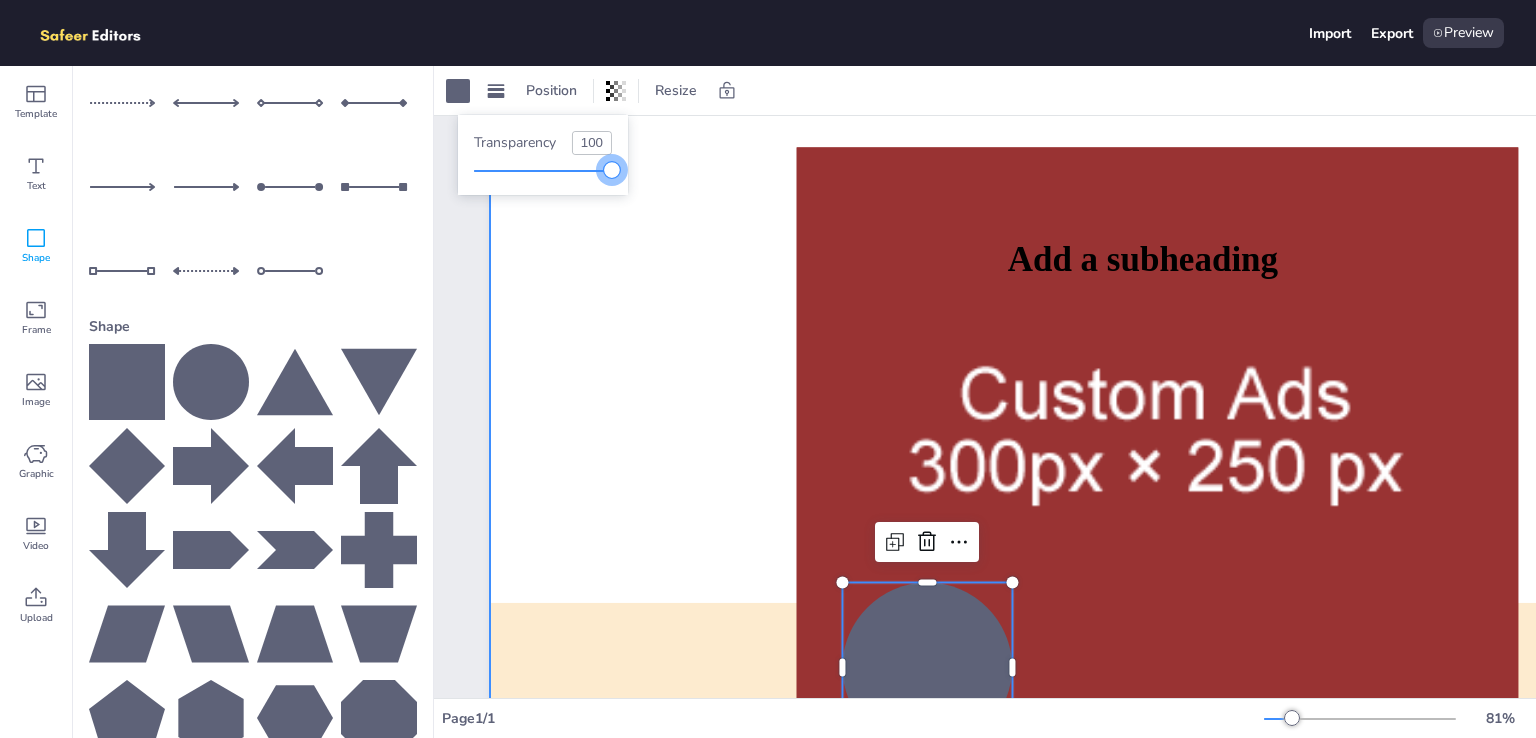 drag, startPoint x: 574, startPoint y: 169, endPoint x: 659, endPoint y: 169, distance: 85 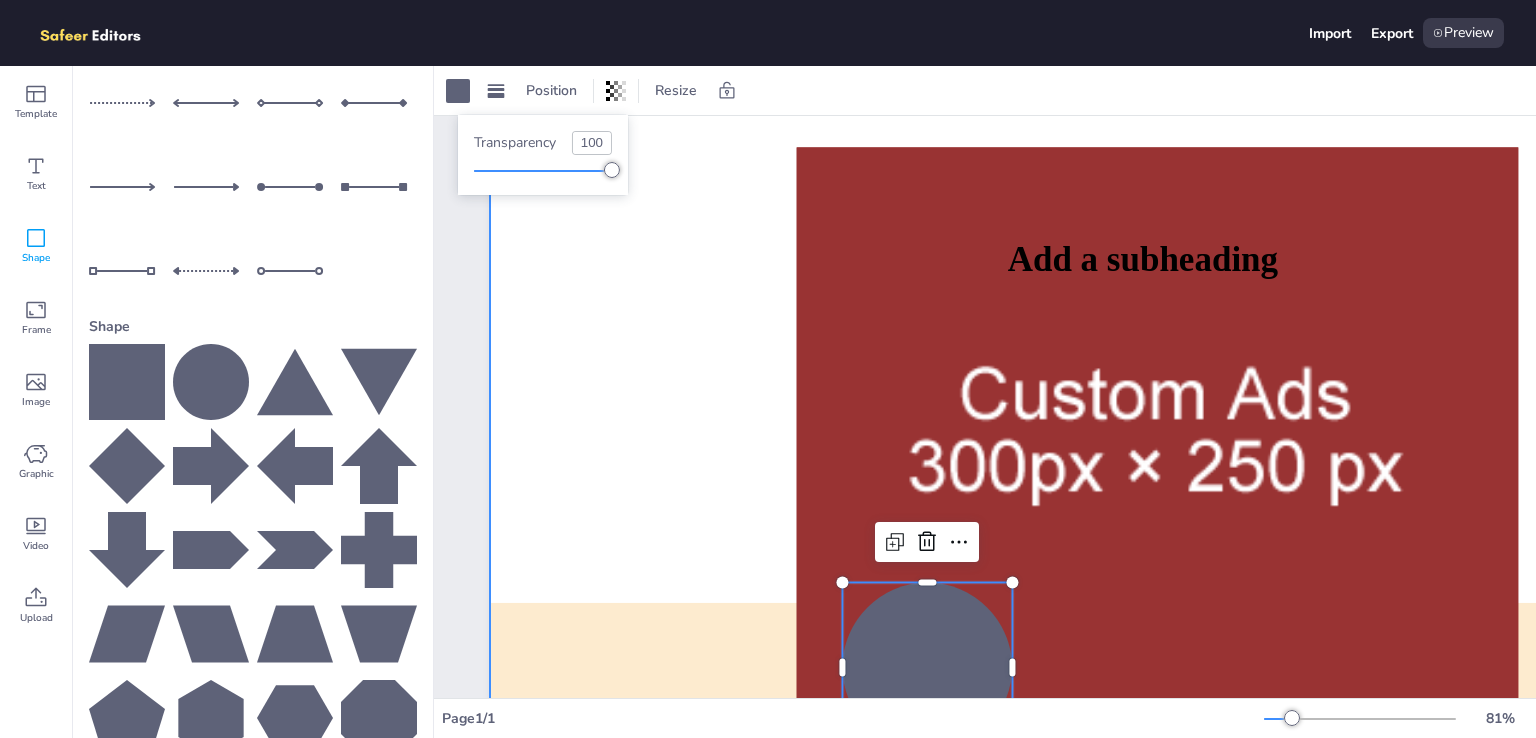 click at bounding box center (1157, 448) 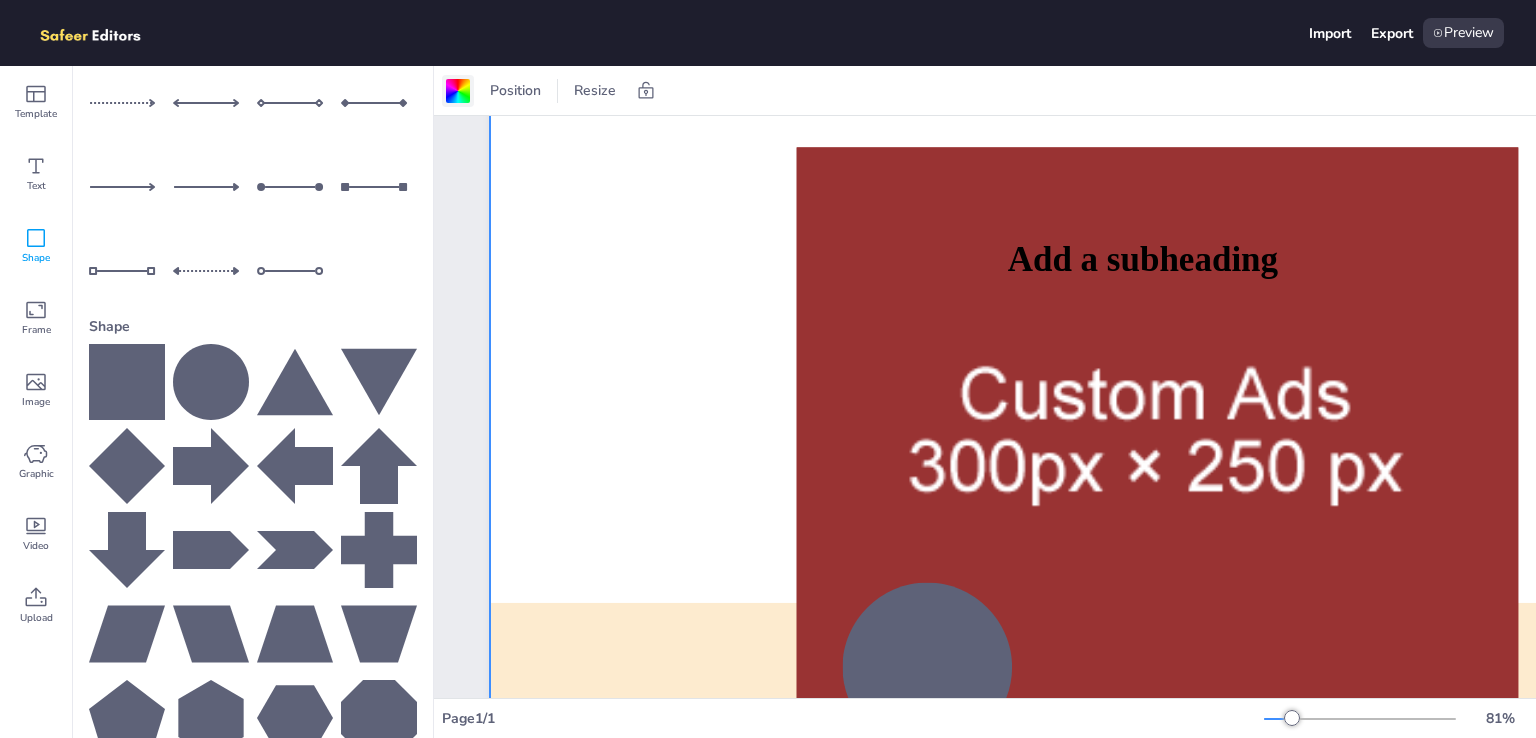 click at bounding box center [458, 91] 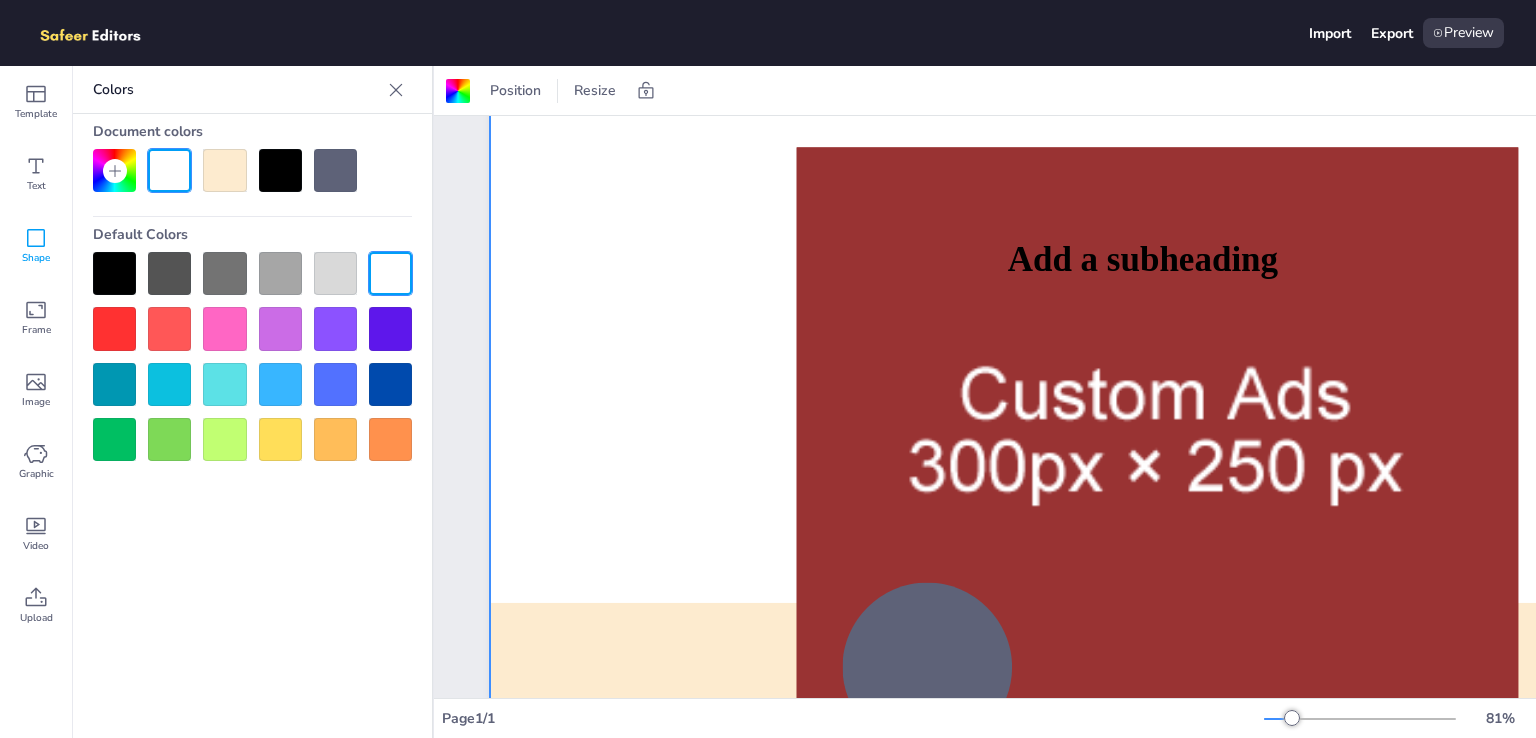 click at bounding box center [335, 384] 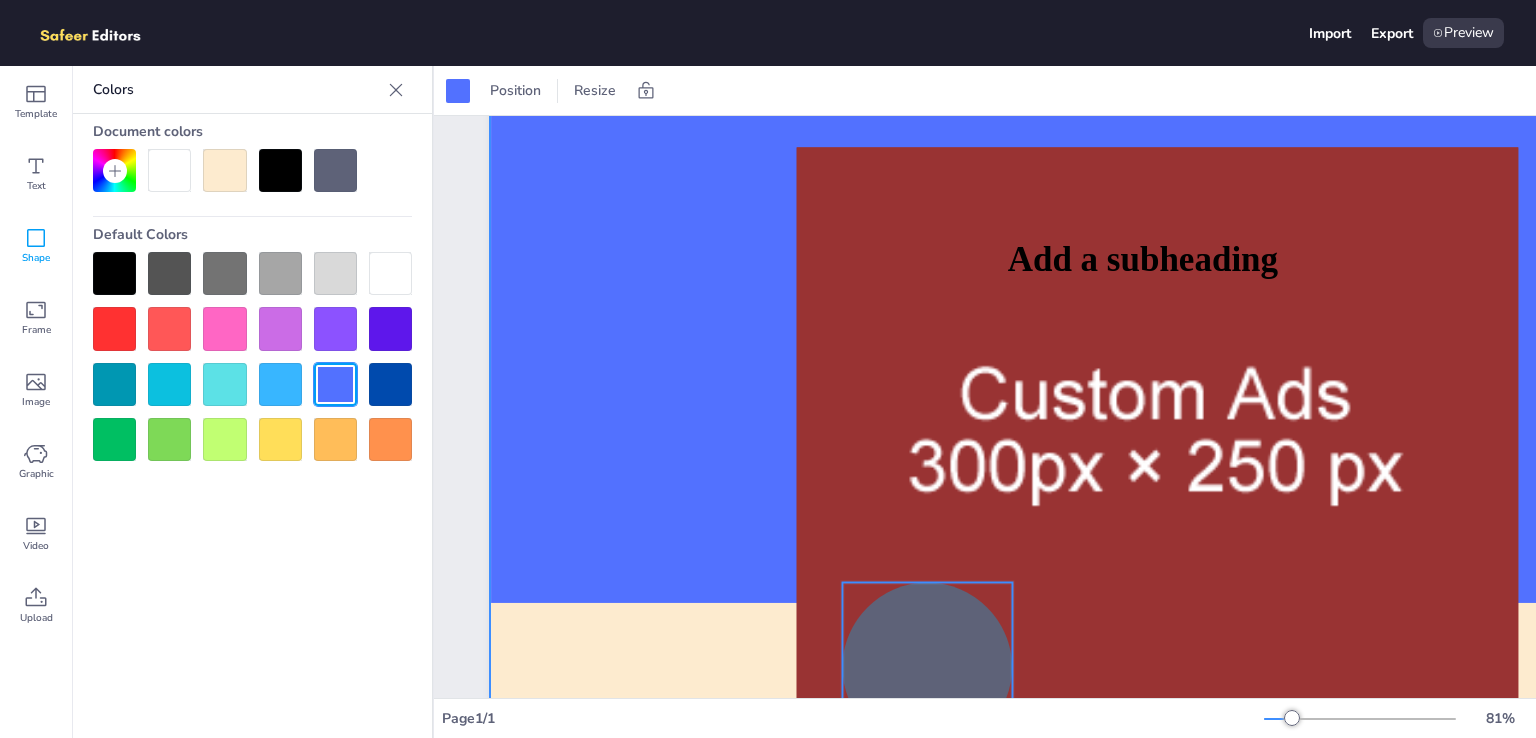 click at bounding box center (927, 667) 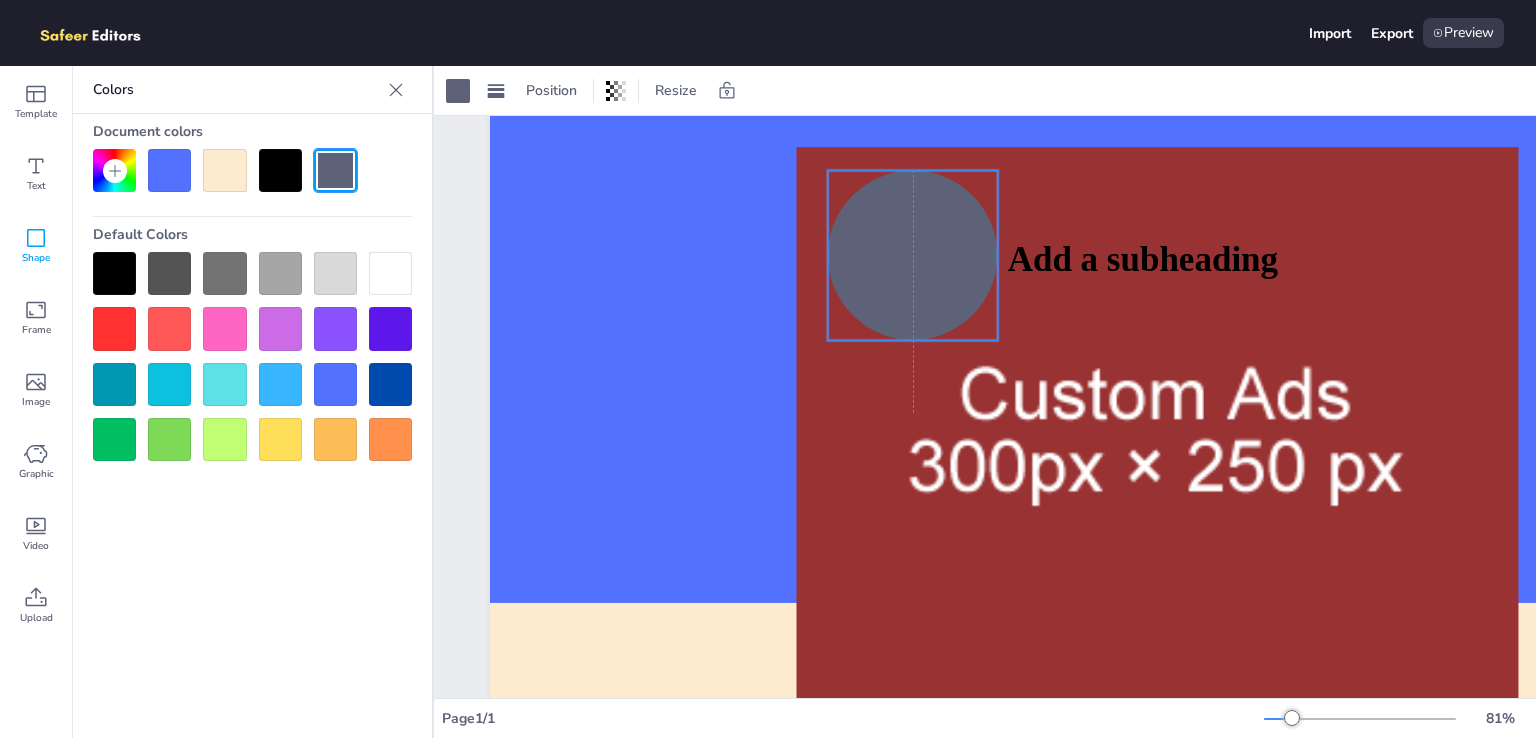 drag, startPoint x: 906, startPoint y: 641, endPoint x: 891, endPoint y: 229, distance: 412.27298 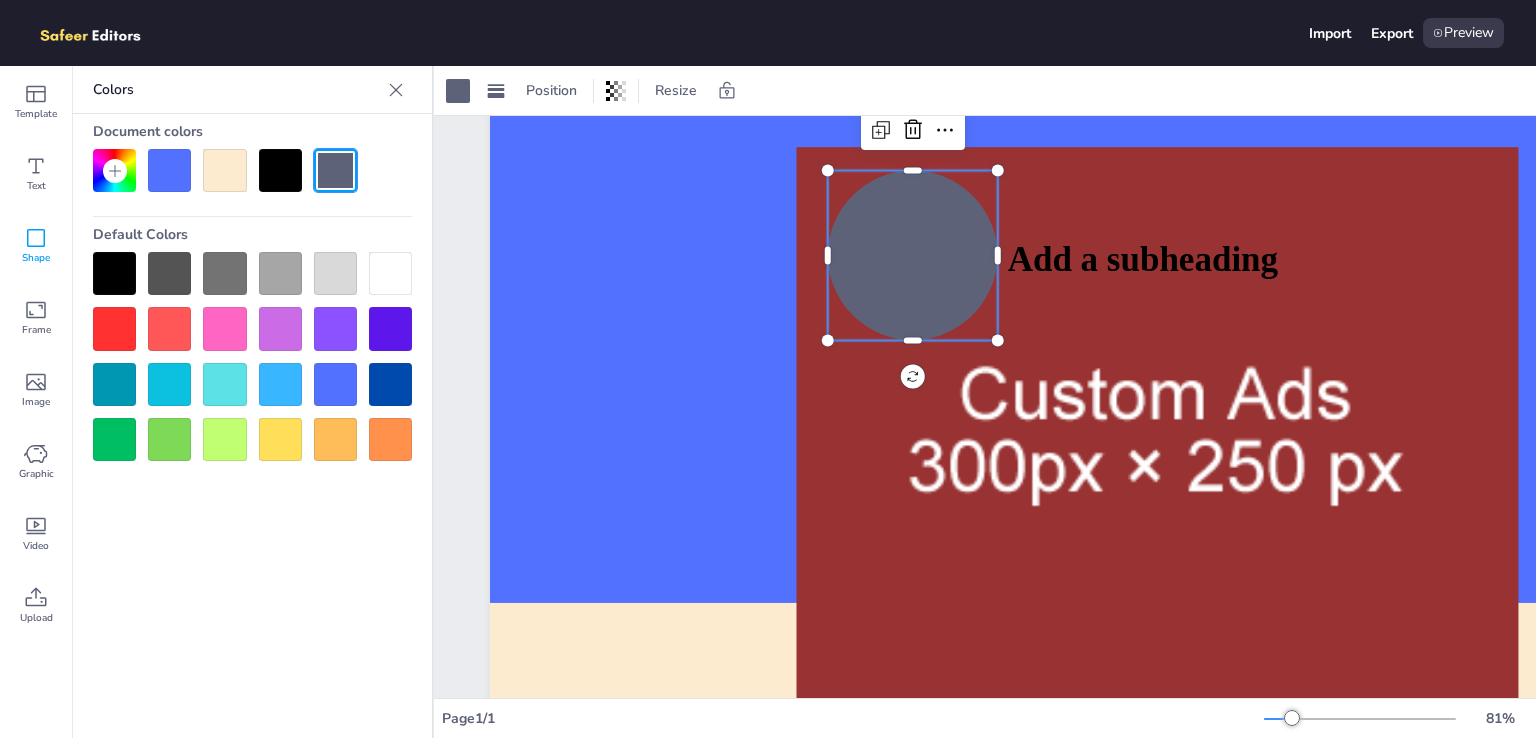 click at bounding box center (280, 328) 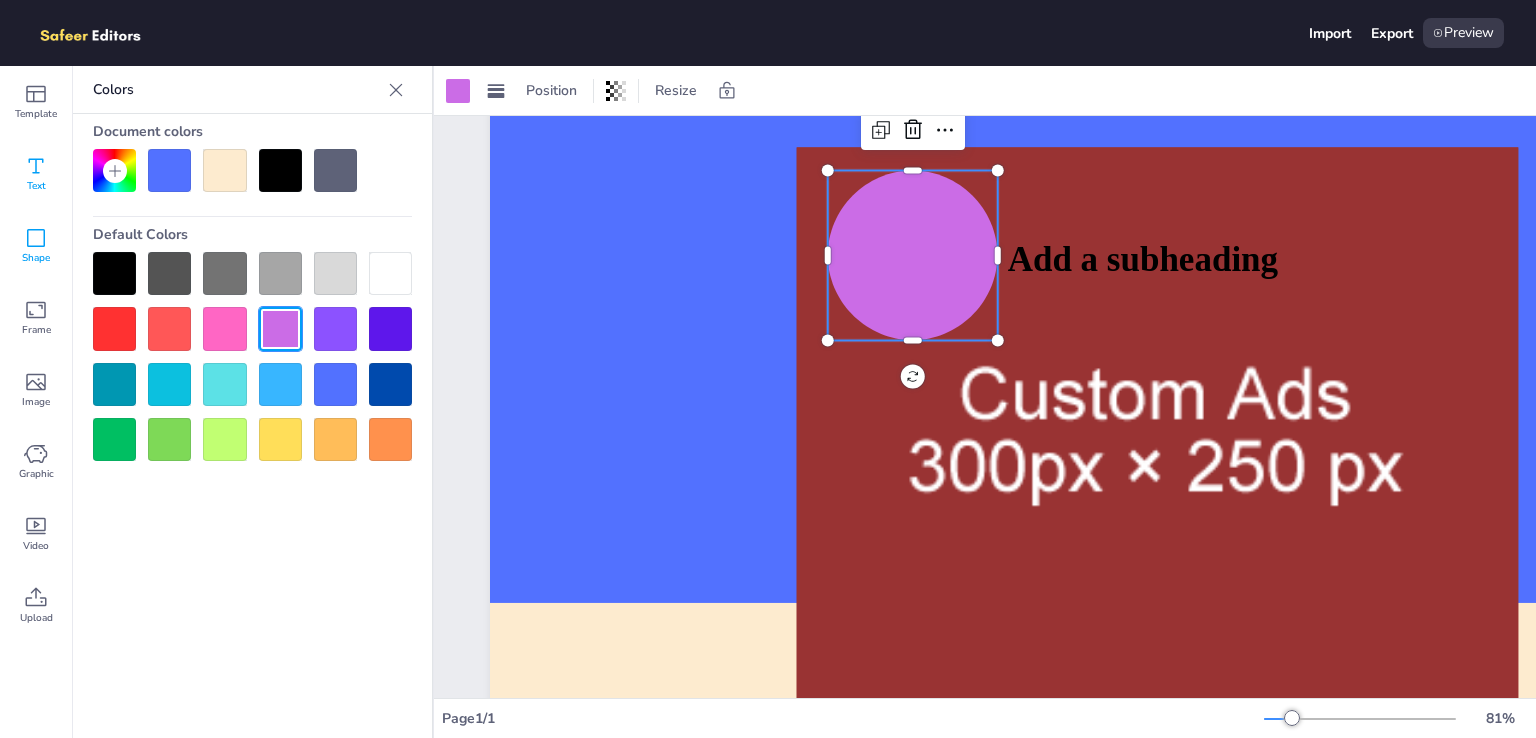 click 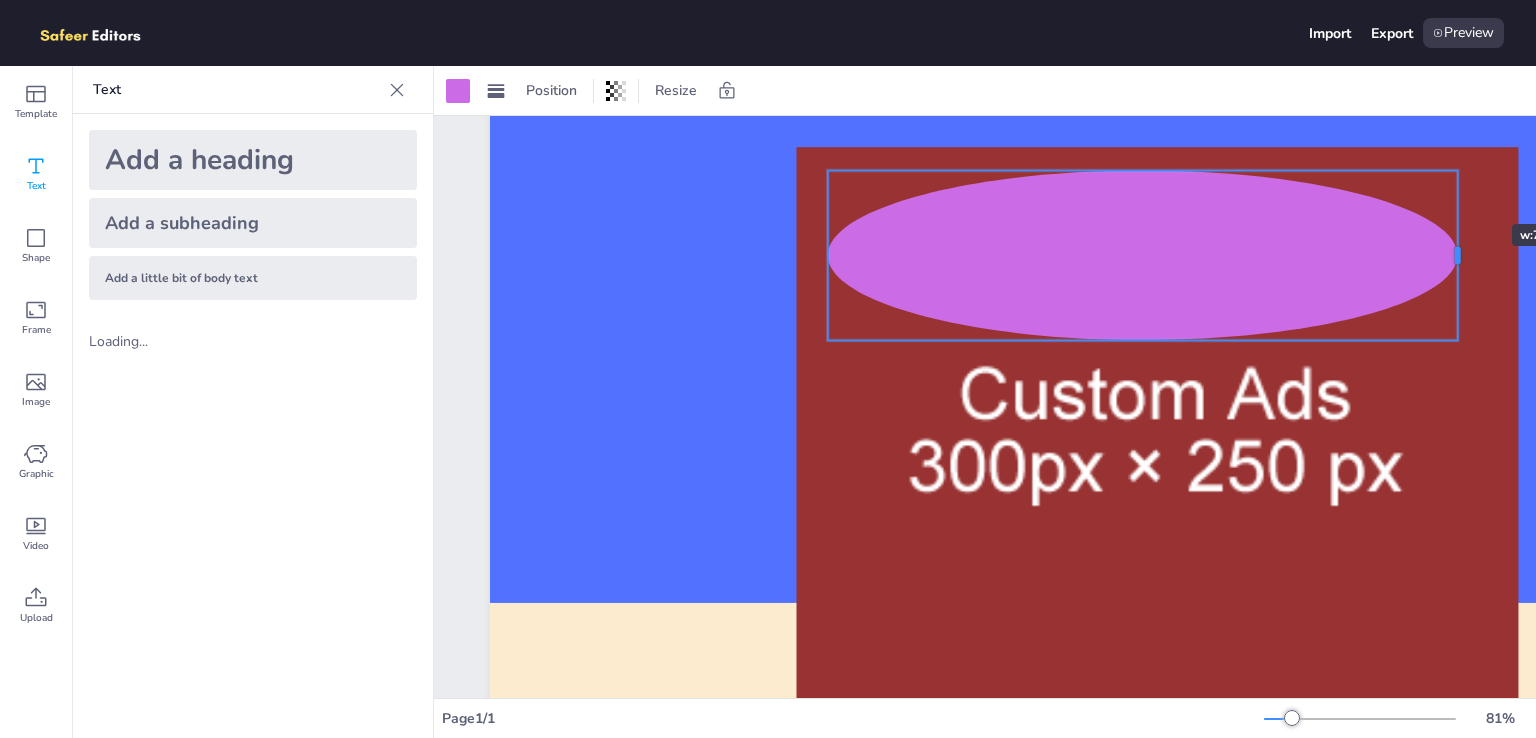 drag, startPoint x: 992, startPoint y: 317, endPoint x: 1452, endPoint y: 188, distance: 477.74576 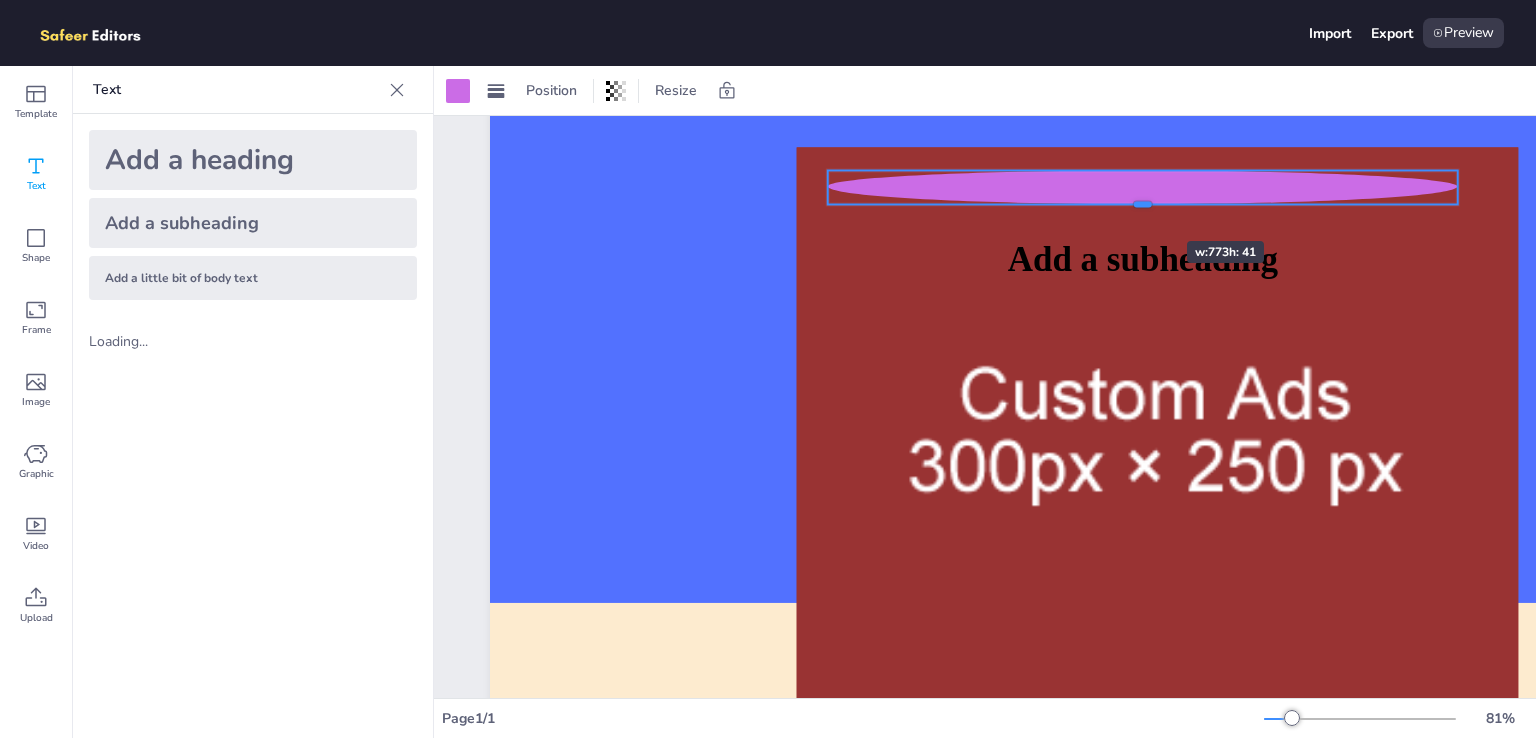 drag, startPoint x: 1138, startPoint y: 341, endPoint x: 1127, endPoint y: 205, distance: 136.44412 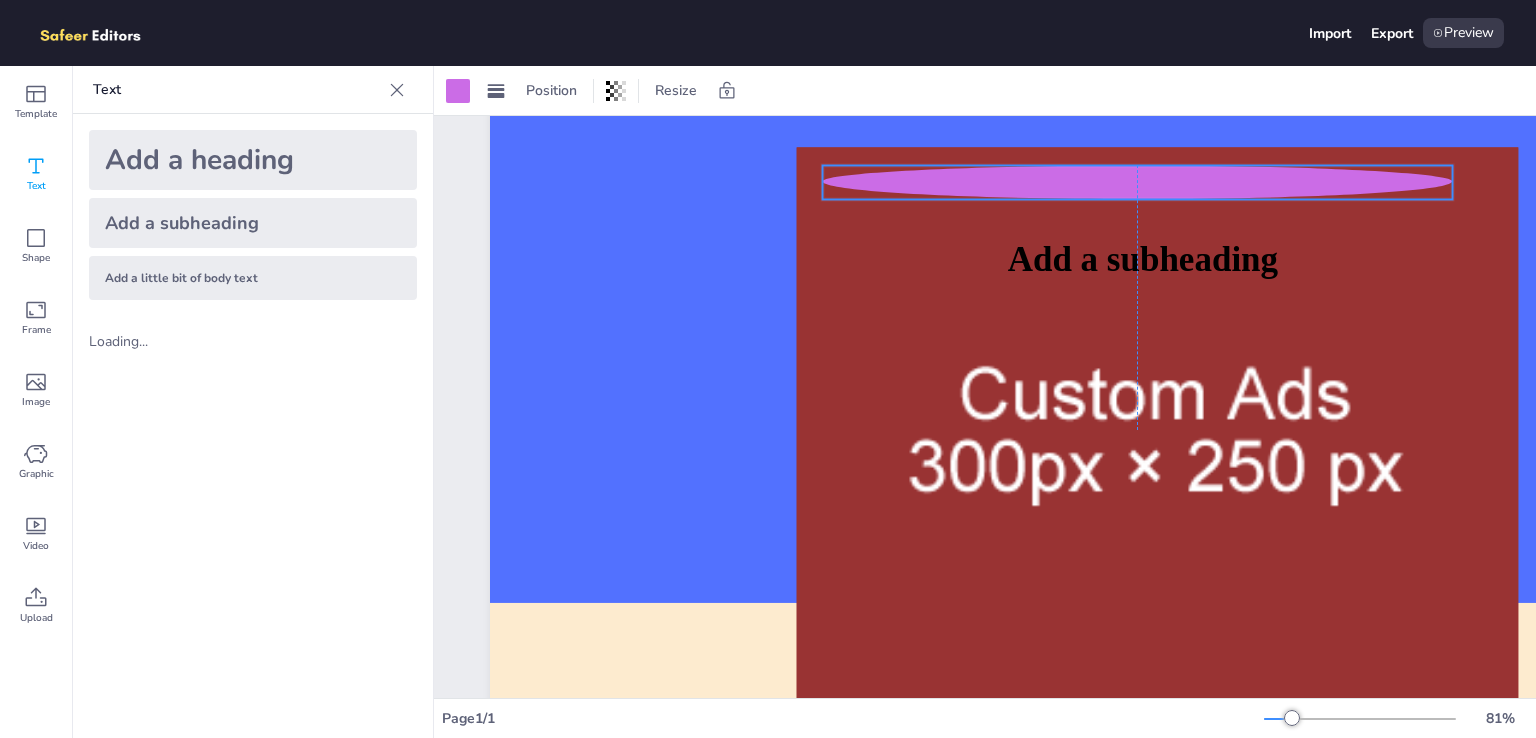 click at bounding box center [1138, 182] 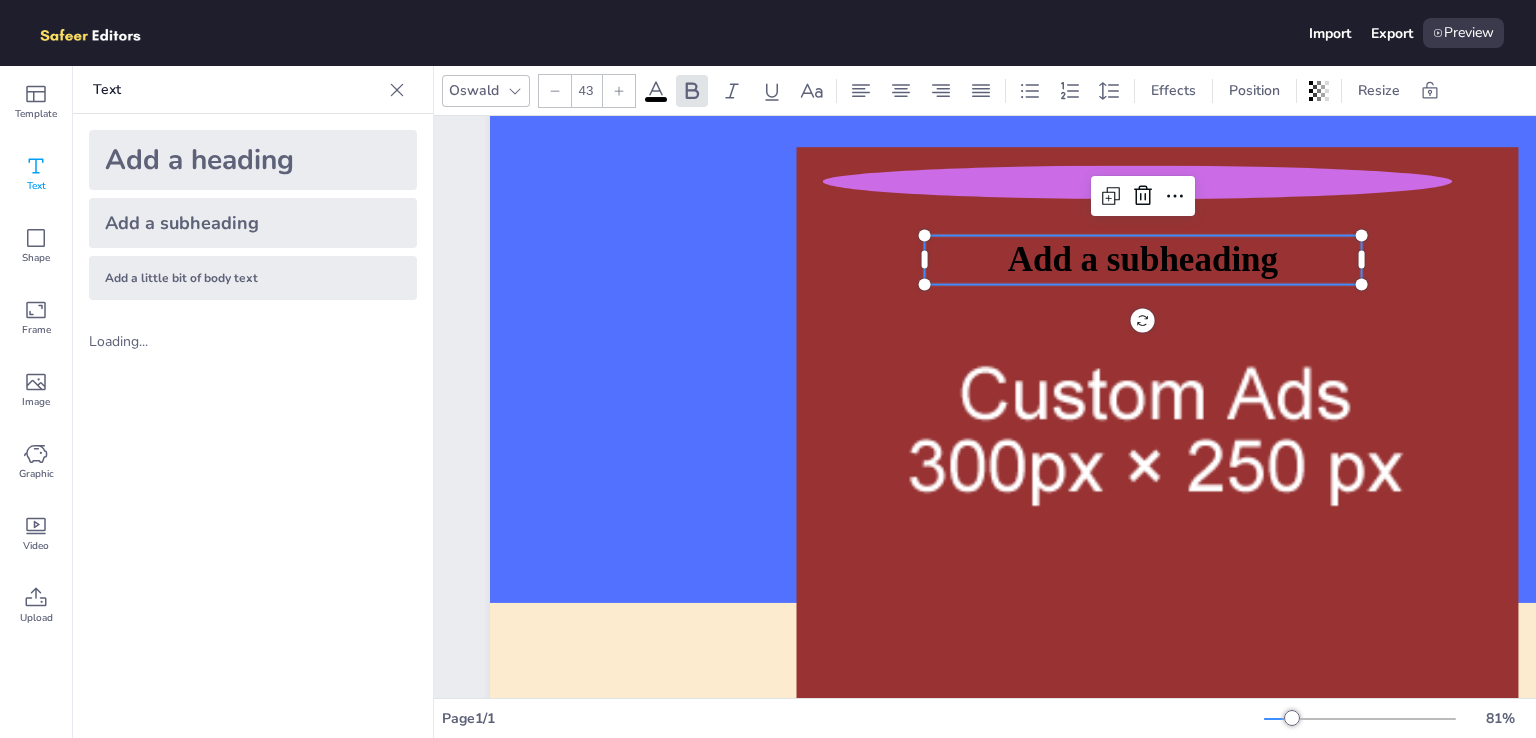 click on "Add a subheading" at bounding box center (1143, 259) 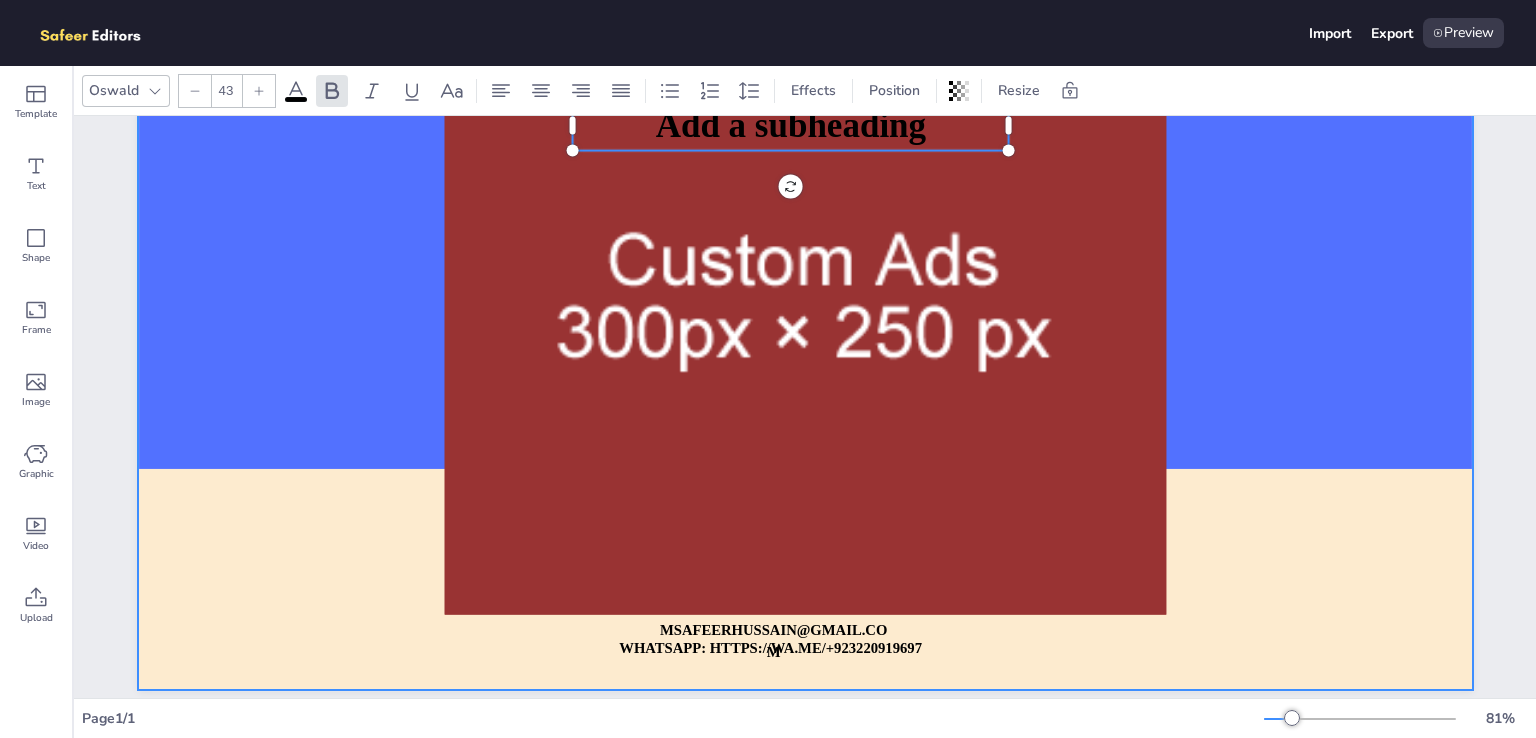 scroll, scrollTop: 316, scrollLeft: 0, axis: vertical 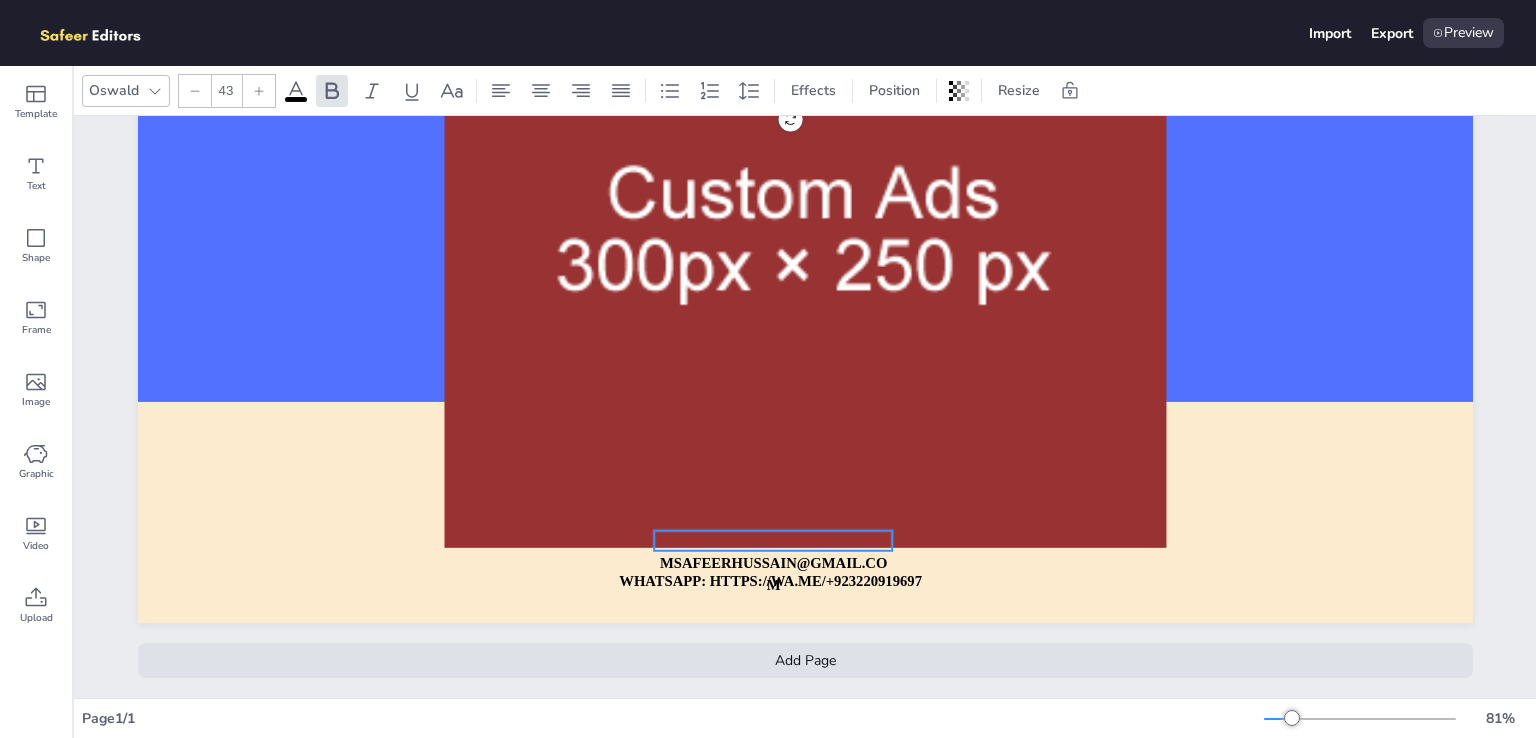 type on "18" 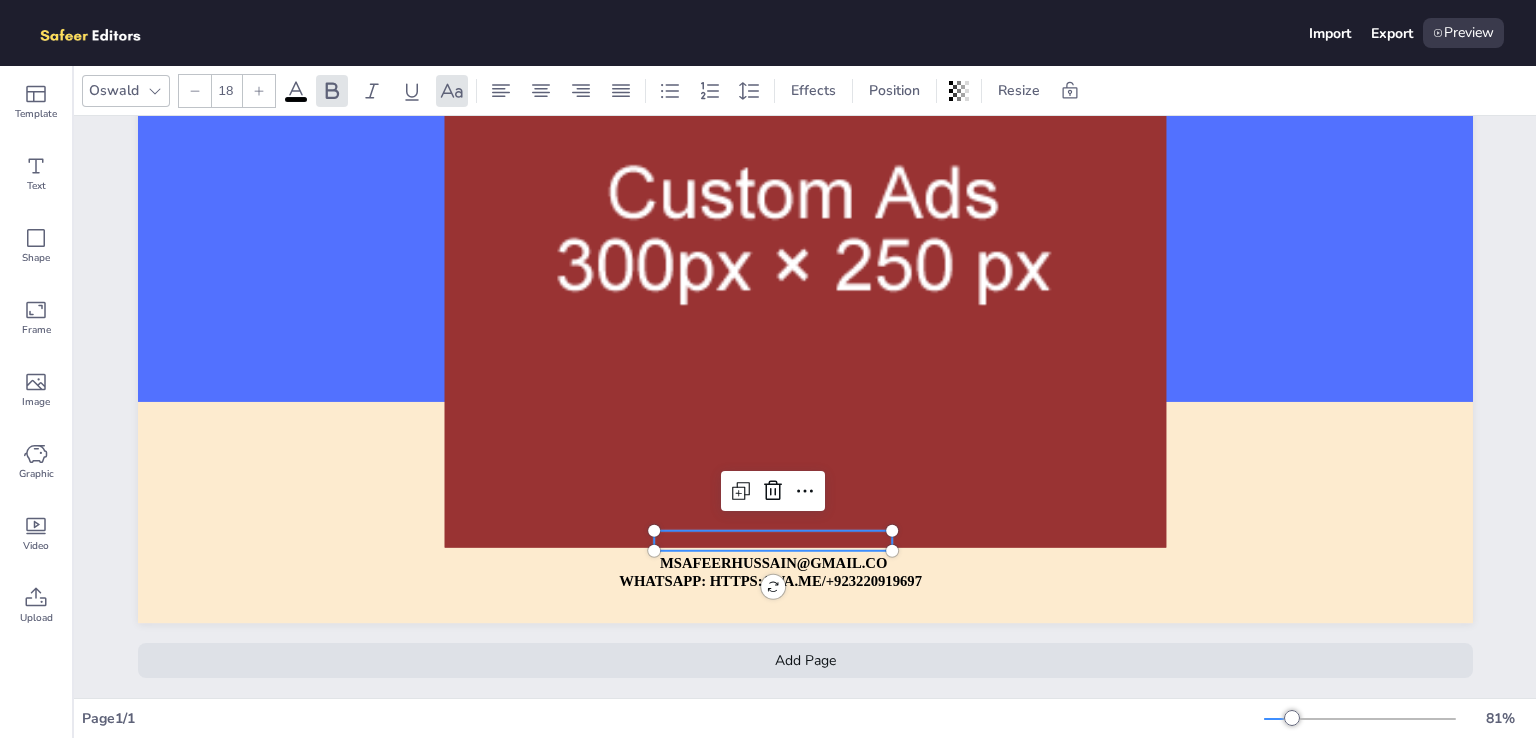click on "CONTACT: MSAFEERHUSSAIN@GMAIL.COM" at bounding box center [772, 563] 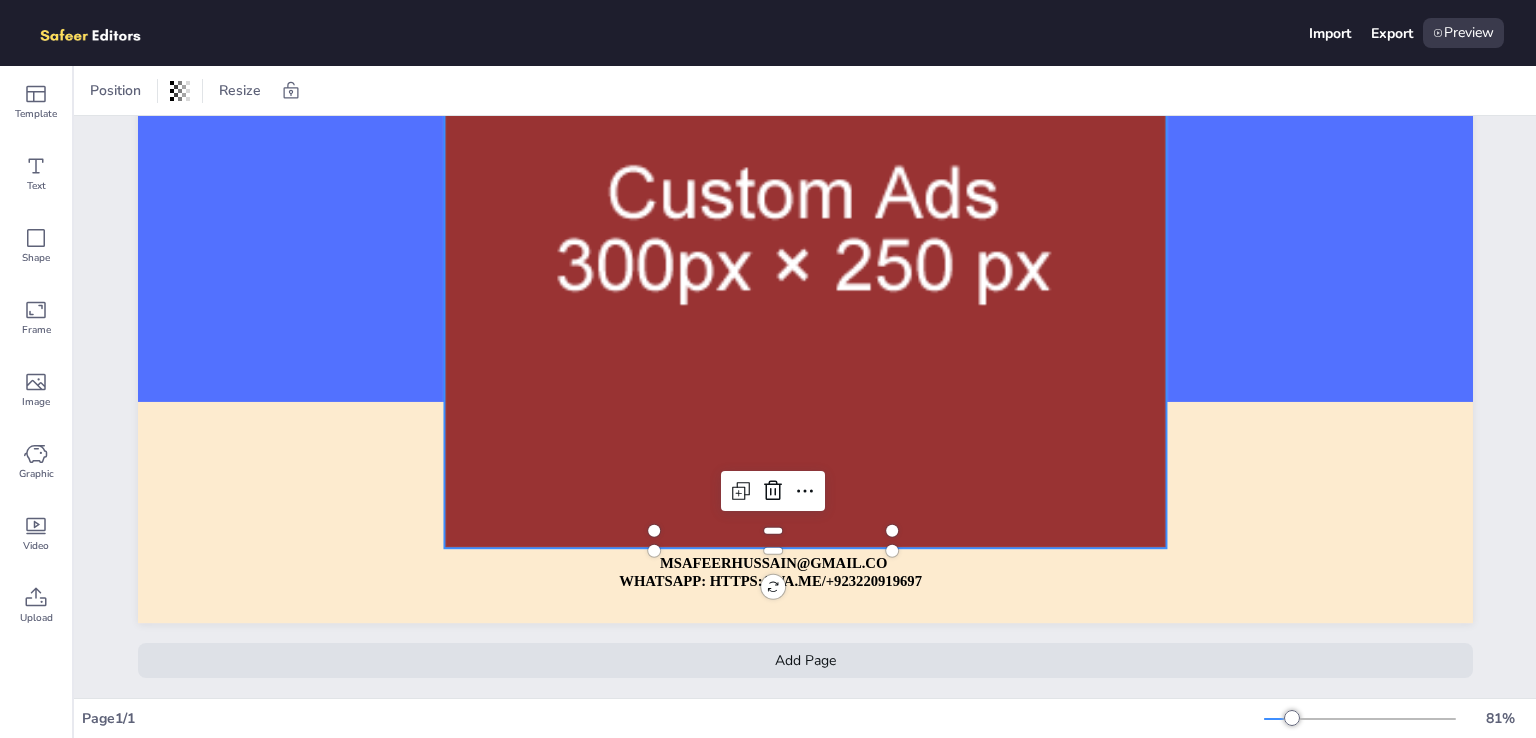 click at bounding box center [805, 247] 